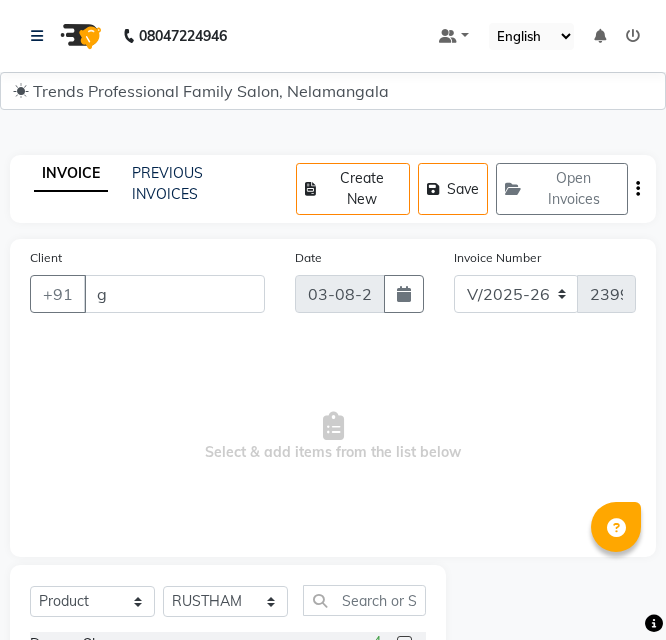 select on "7345" 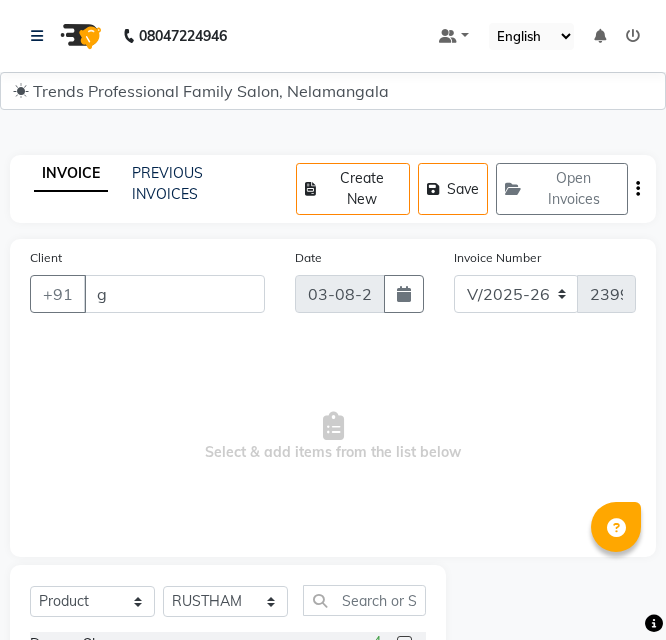 select on "product" 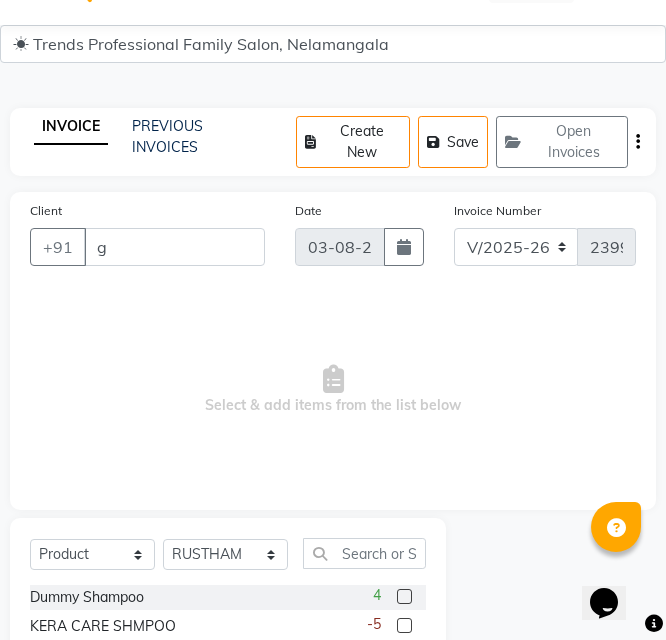 scroll, scrollTop: 0, scrollLeft: 0, axis: both 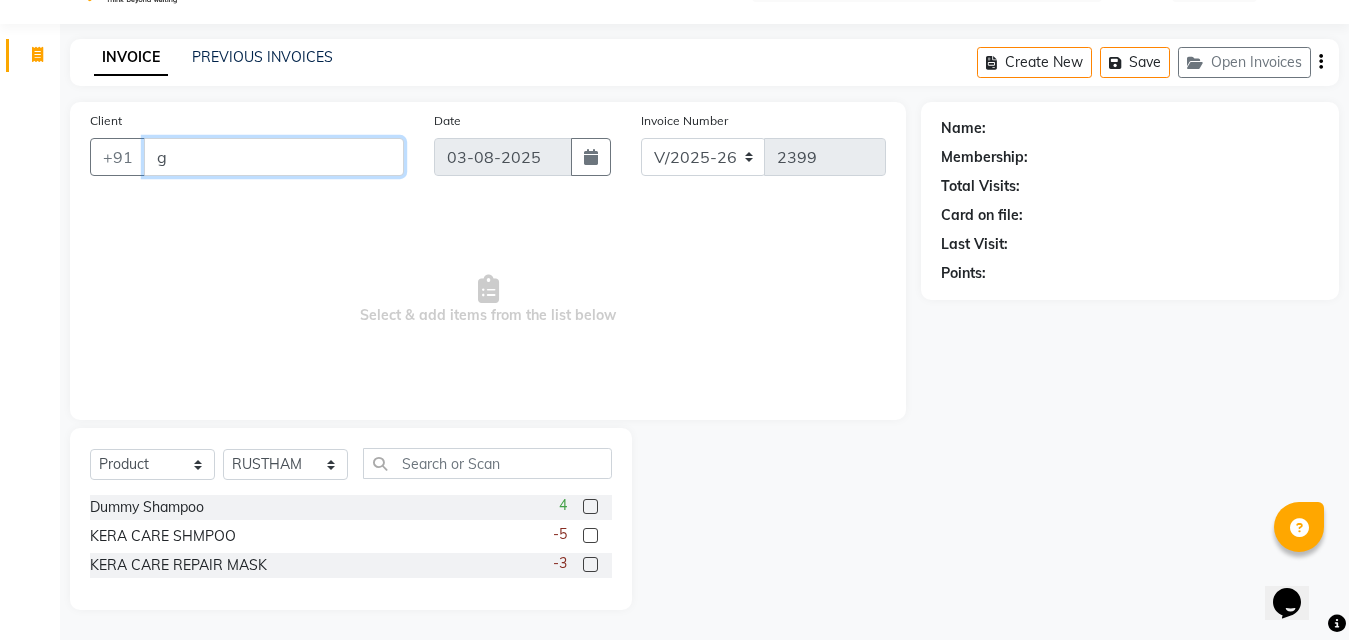 click on "g" at bounding box center [274, 157] 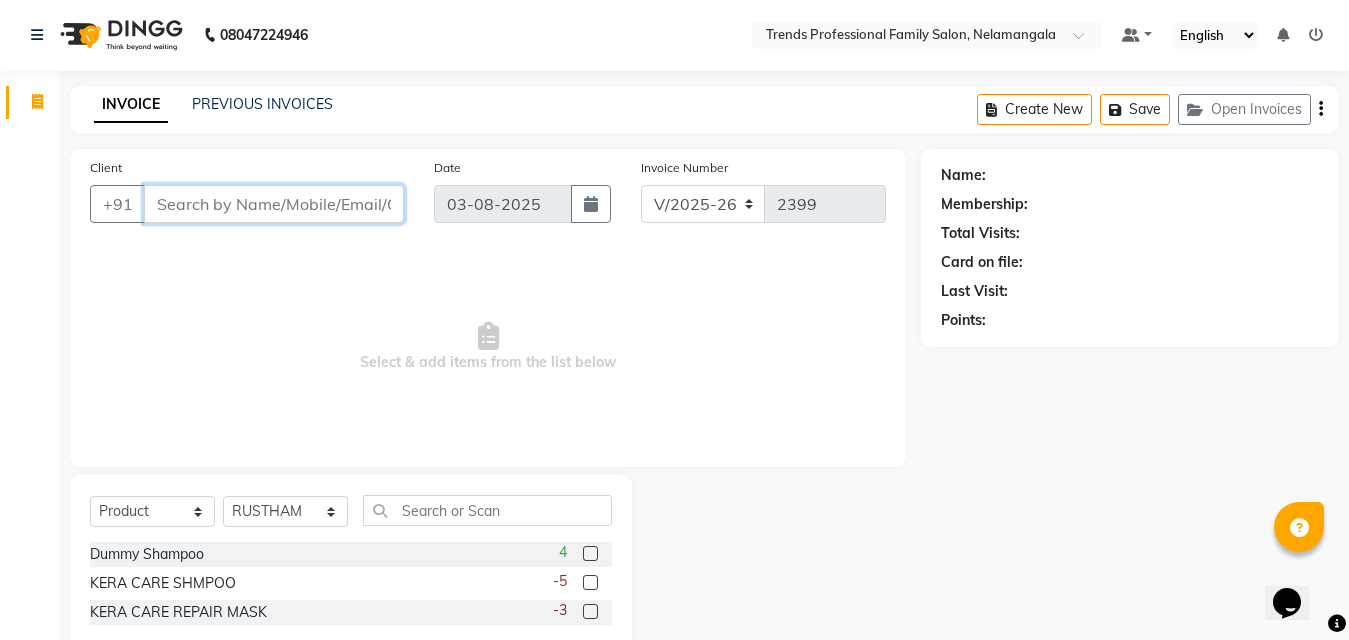 scroll, scrollTop: 0, scrollLeft: 0, axis: both 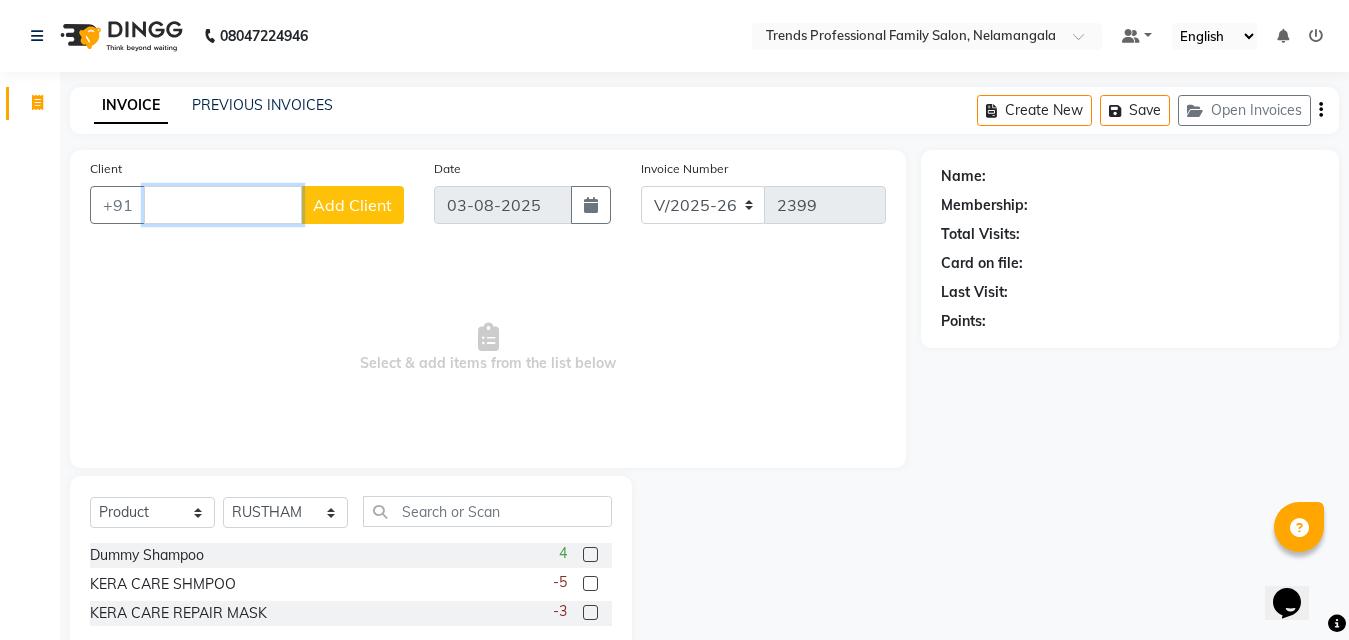 type 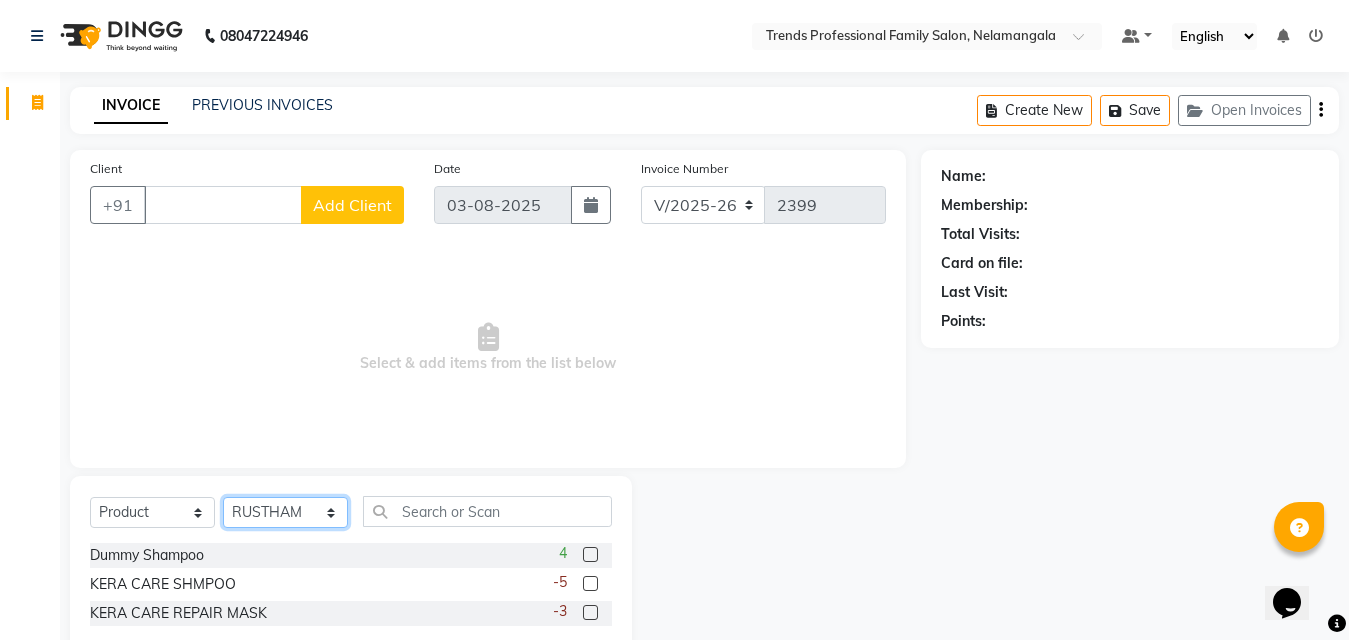 click on "Select Stylist [NAME] AVANTHIKA Hithaishi IMRAN KHAN KANCHAN MUSKHAN RUSTHAM SEEMA SHIVA SOURAV Sumika Trends" 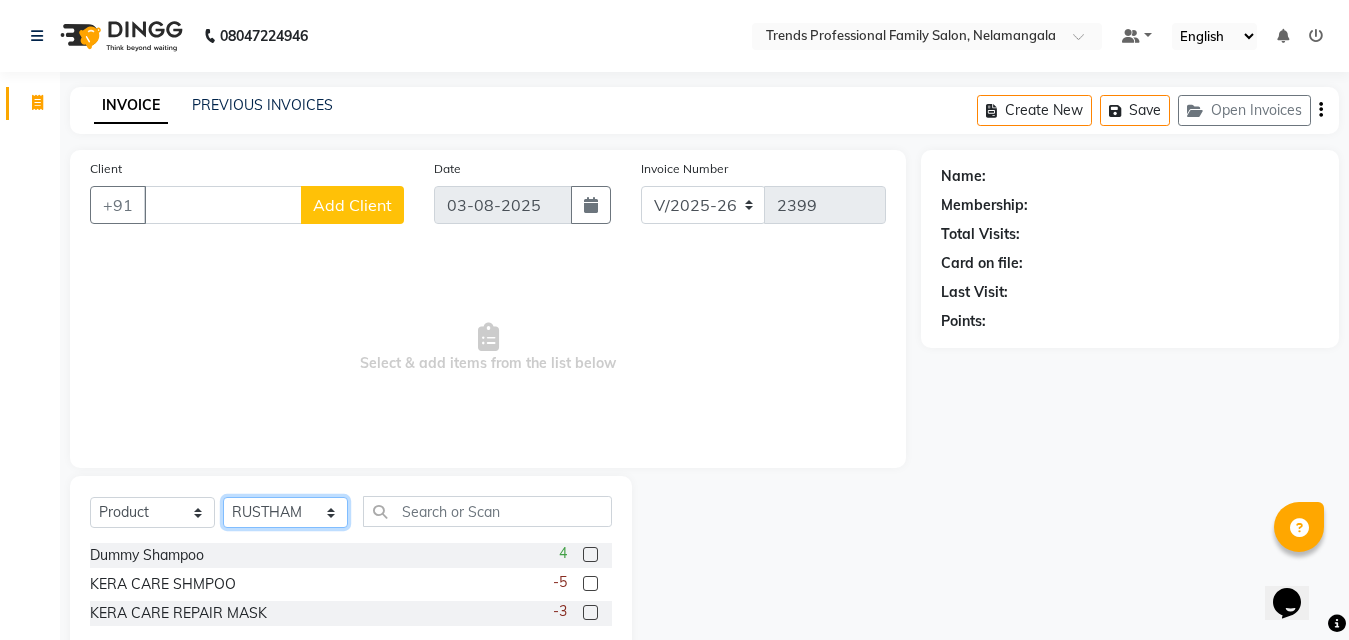 click on "Select Stylist [NAME] AVANTHIKA Hithaishi IMRAN KHAN KANCHAN MUSKHAN RUSTHAM SEEMA SHIVA SOURAV Sumika Trends" 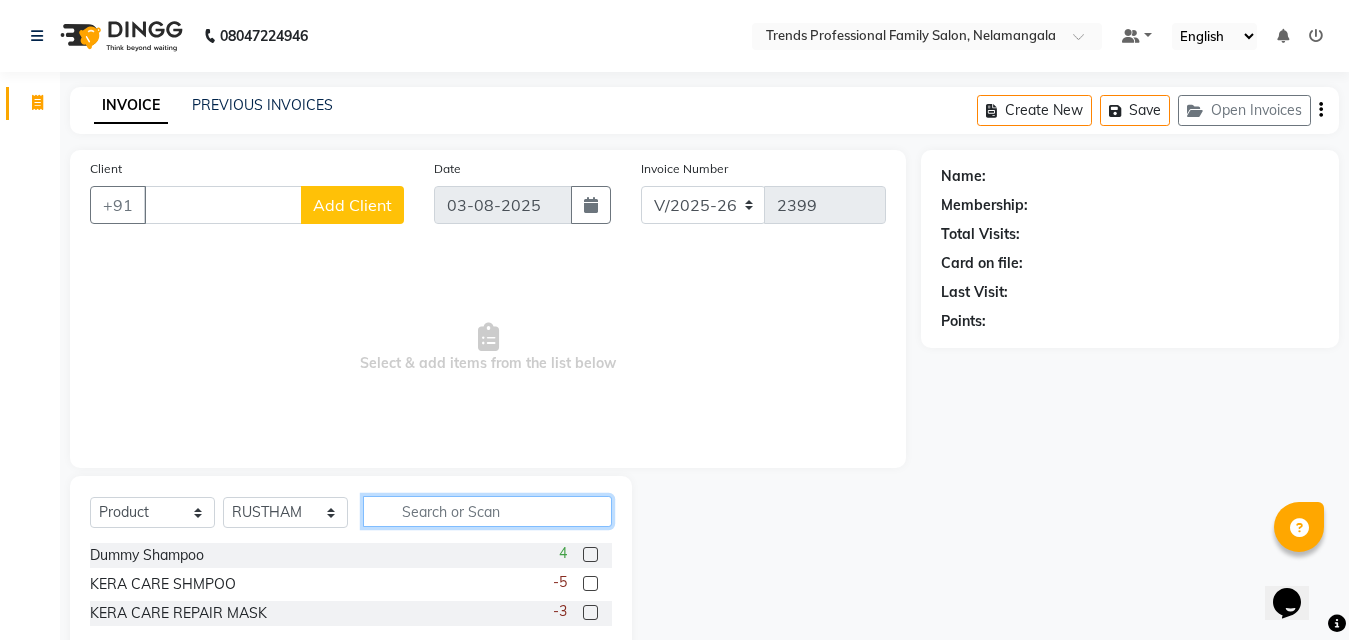 click 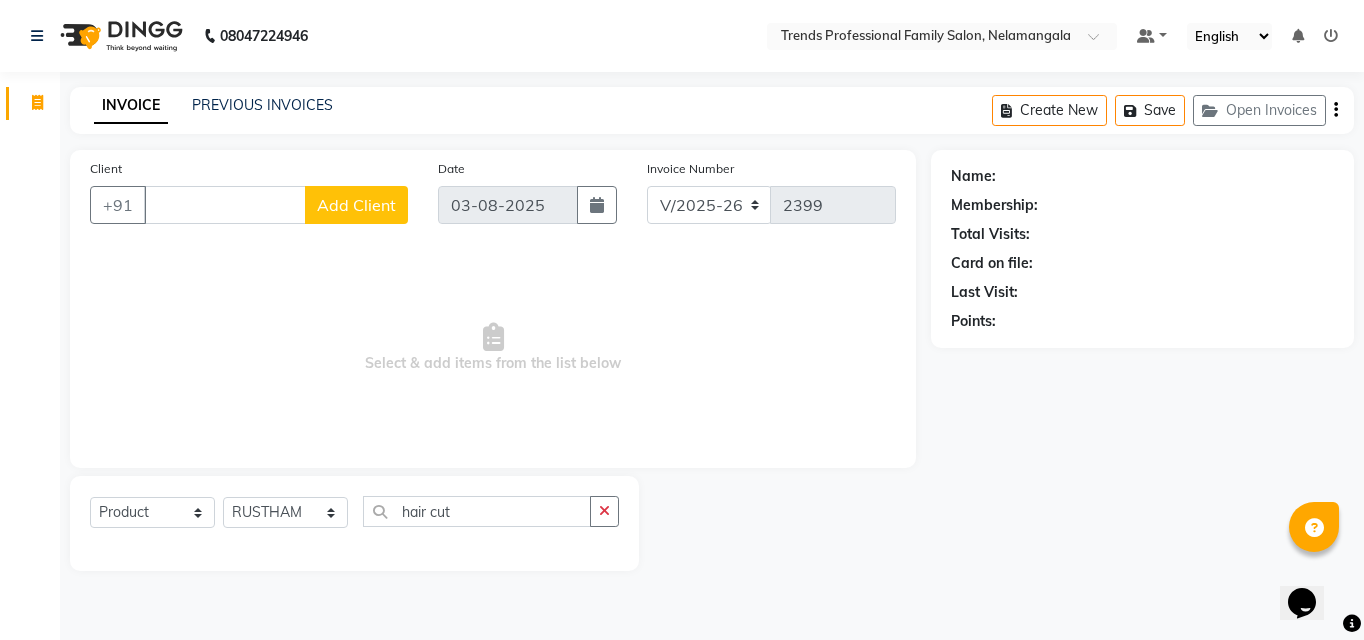 drag, startPoint x: 426, startPoint y: 614, endPoint x: 424, endPoint y: 592, distance: 22.090721 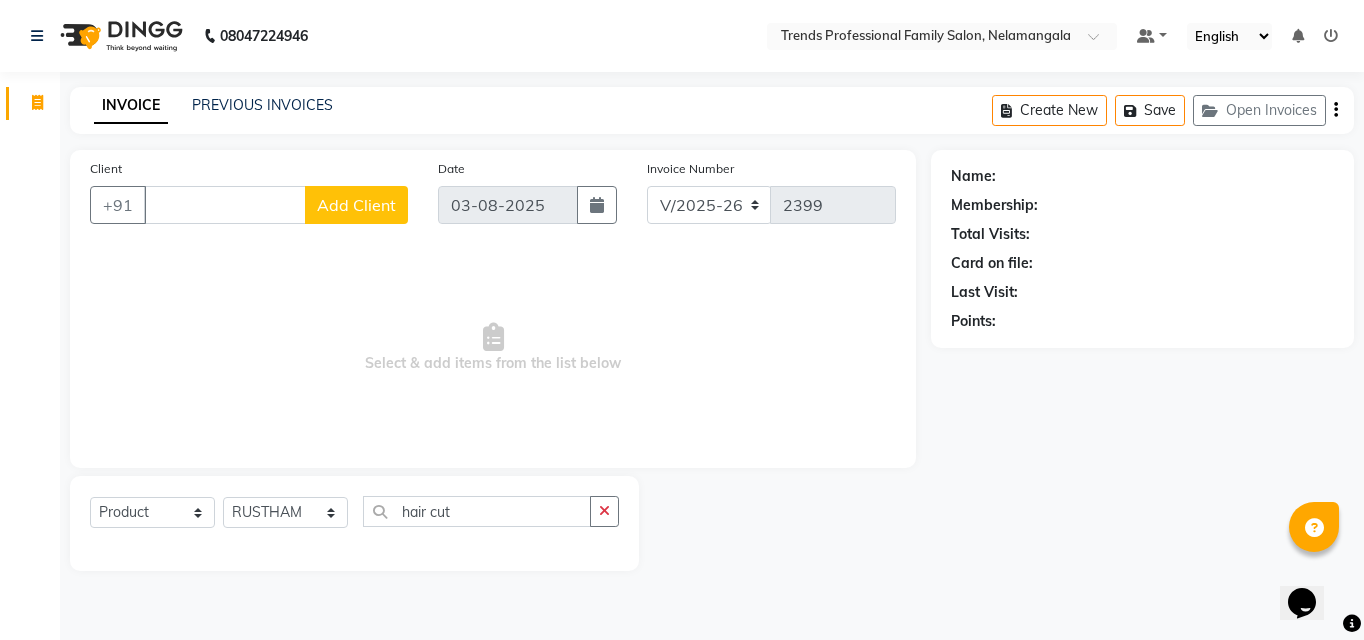 click on "08047224946 Select Location × Trends Professional Family Salon, Nelamangala Default Panel My Panel English ENGLISH Español العربية मराठी हिंदी ગુજરાતી தமிழ் 中文 Notifications nothing to show ☀ Trends Professional Family Salon, Nelamangala Invoice Segments Page Builder INVOICE PREVIOUS INVOICES Create New Save Open Invoices Client +91 Add Client Date 03-08-2025 Invoice Number V/2025 V/2025-26 2399 Select & add items from the list below Select Service Product Membership Package Voucher Prepaid Gift Card Select Stylist ANITHA AVANTHIKA Hithaishi IMRAN KHAN KANCHAN [NAME] RUSTHAM SEEMA SHIVA SOURAV Sumika Trends hair cut Name: Membership: Total Visits: Card on file: Last Visit: Points:" at bounding box center (682, 320) 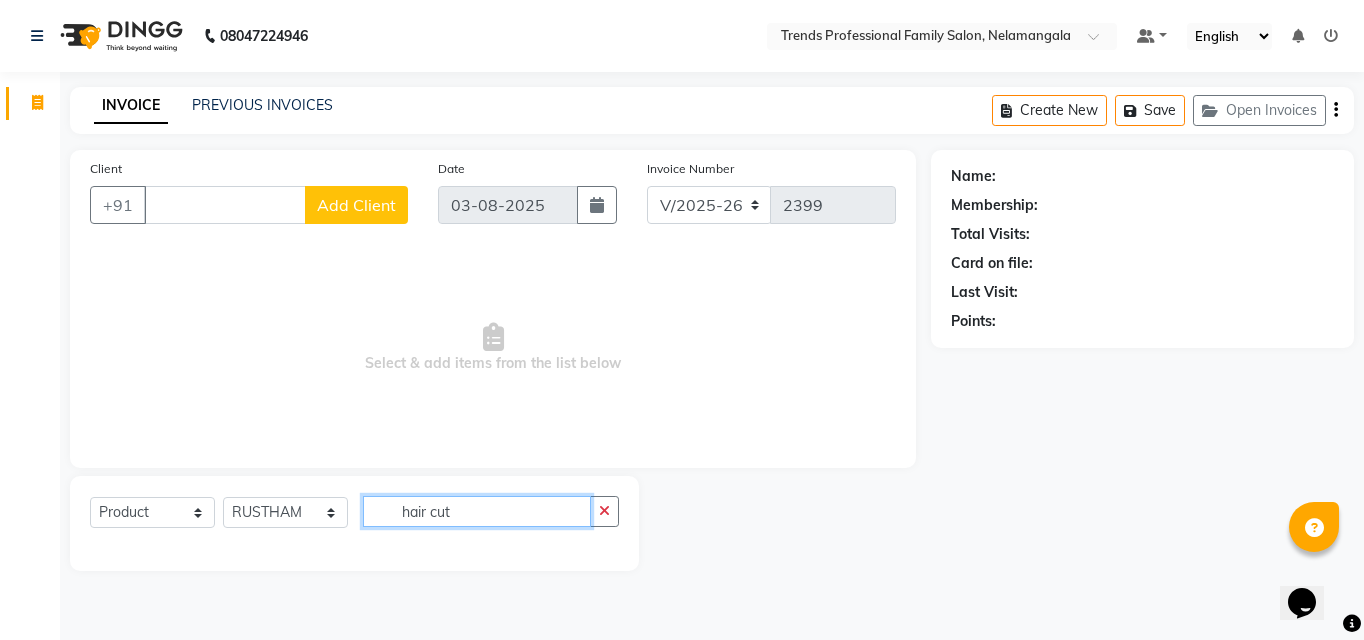 click on "hair cut" 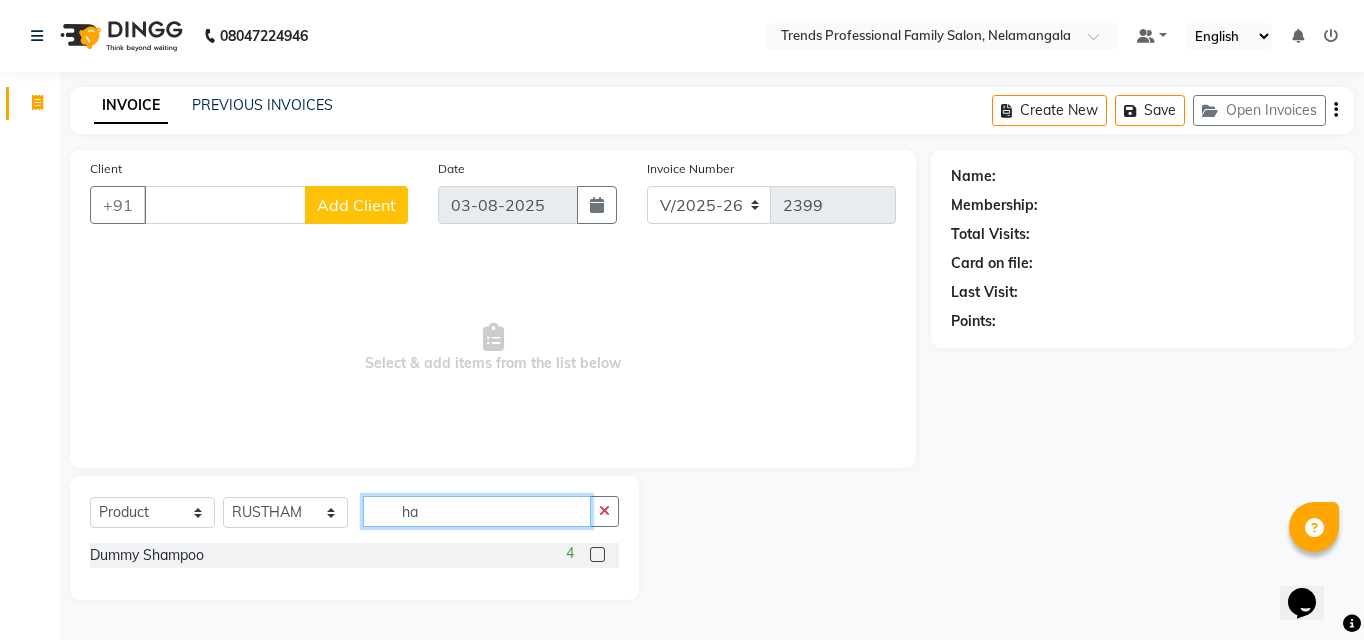 type on "h" 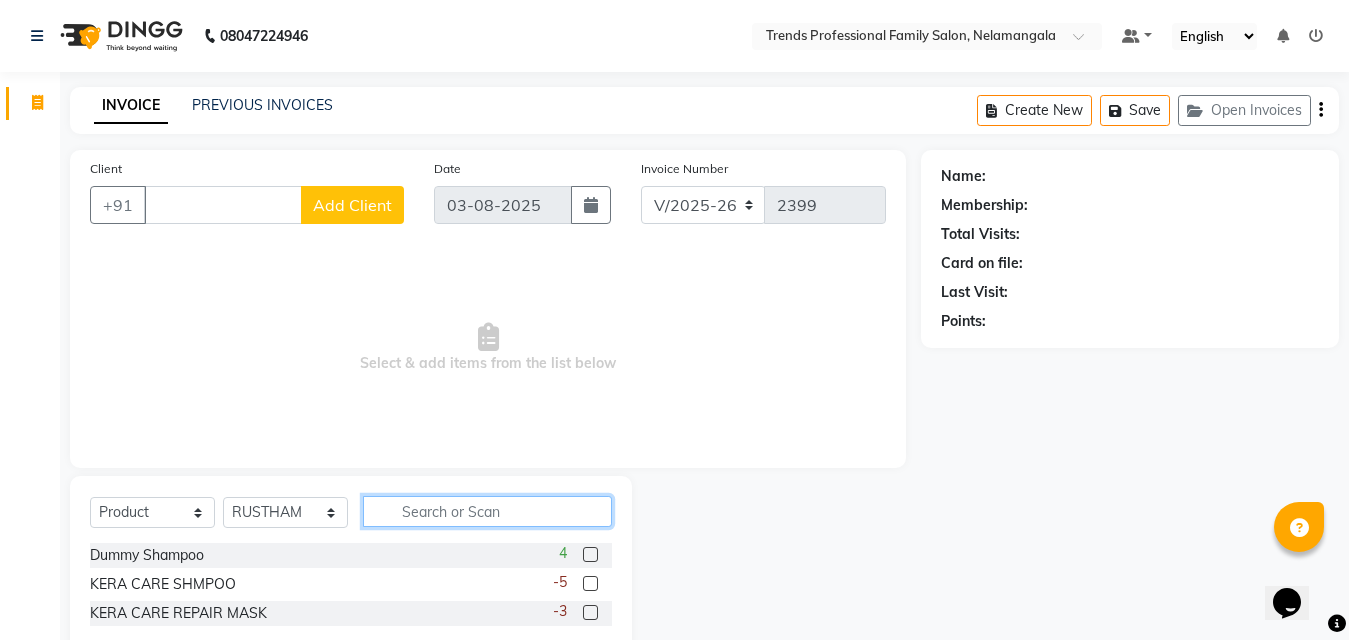 click 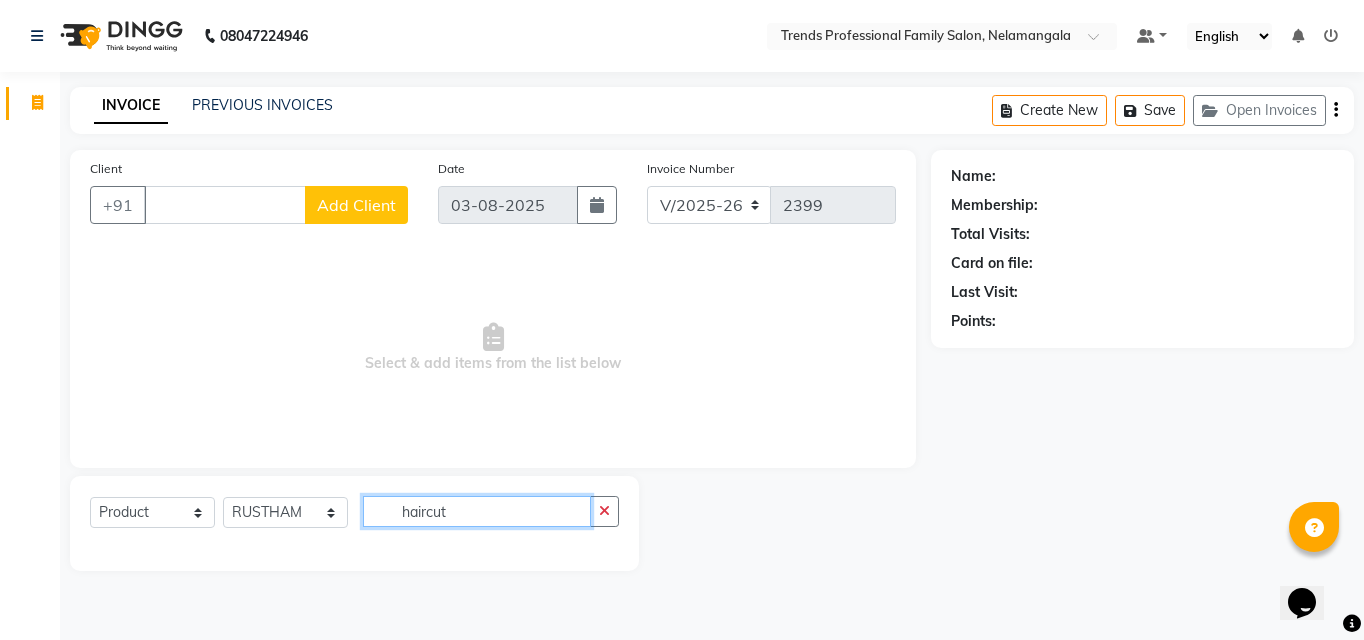 click on "haircut" 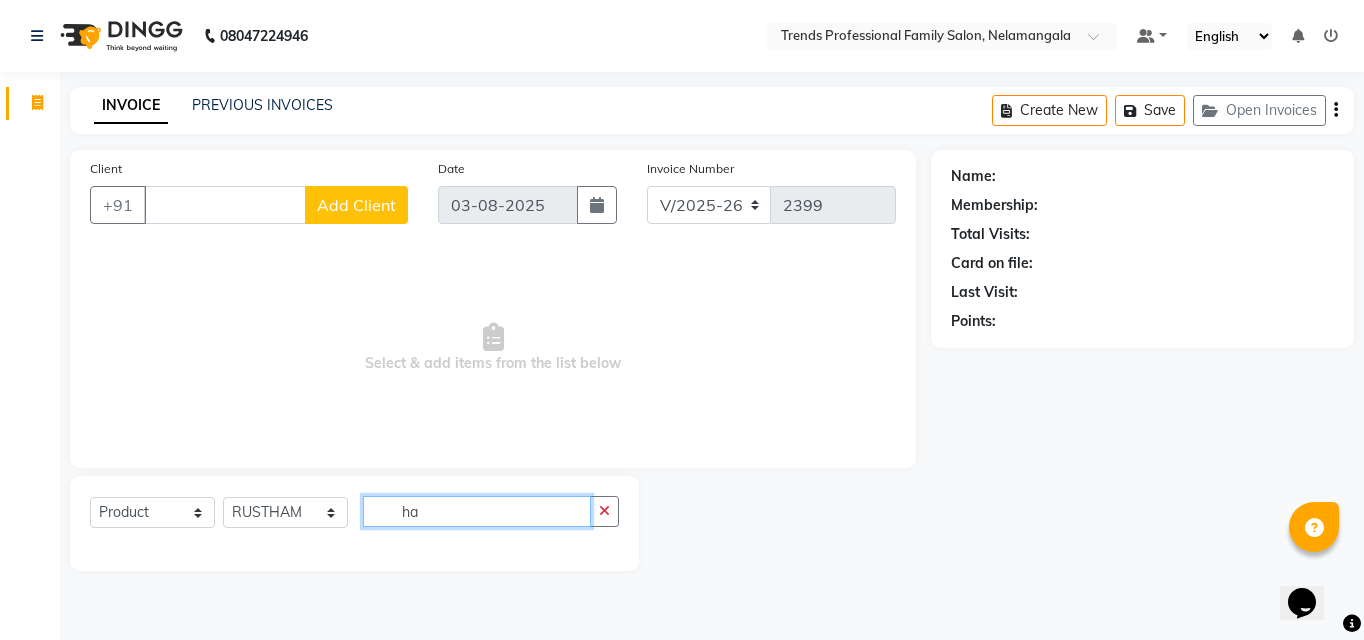 type on "h" 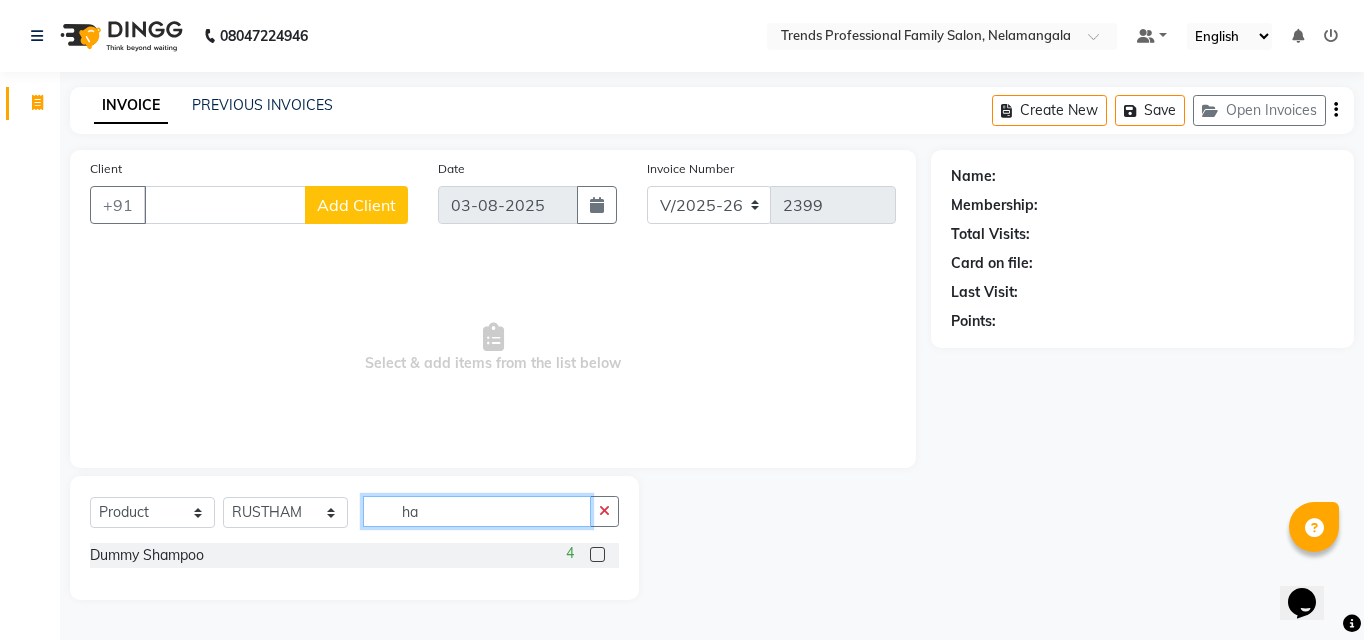 type on "h" 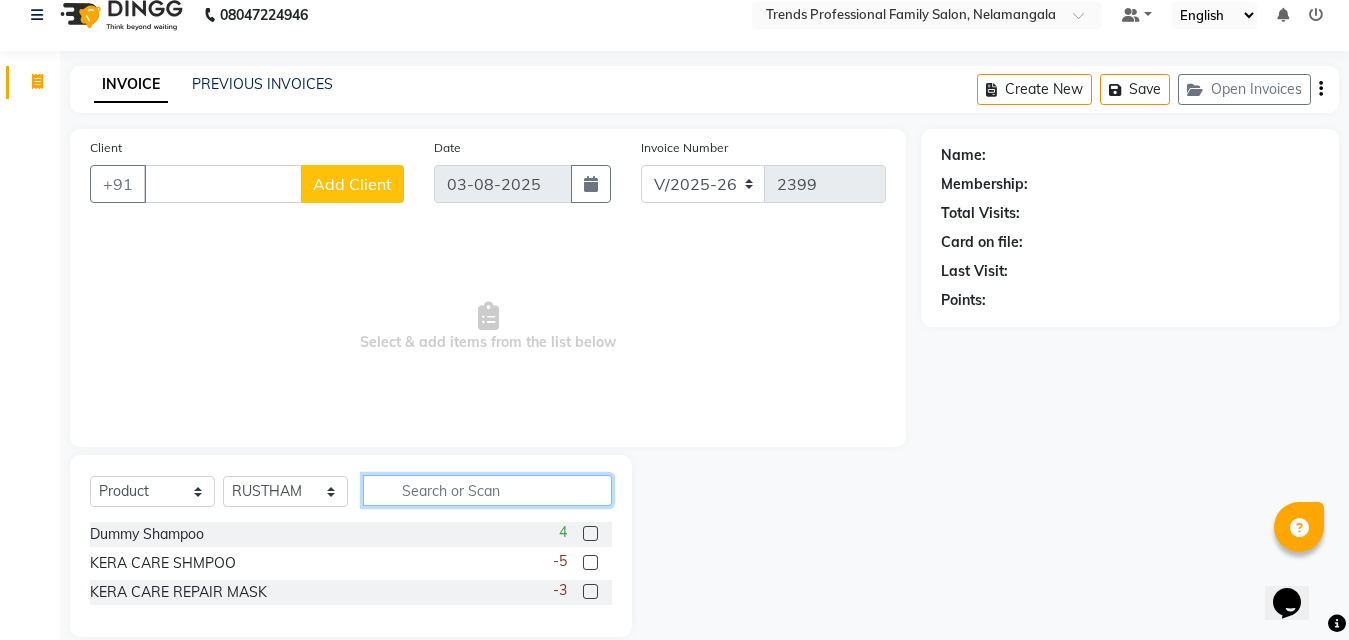 scroll, scrollTop: 0, scrollLeft: 0, axis: both 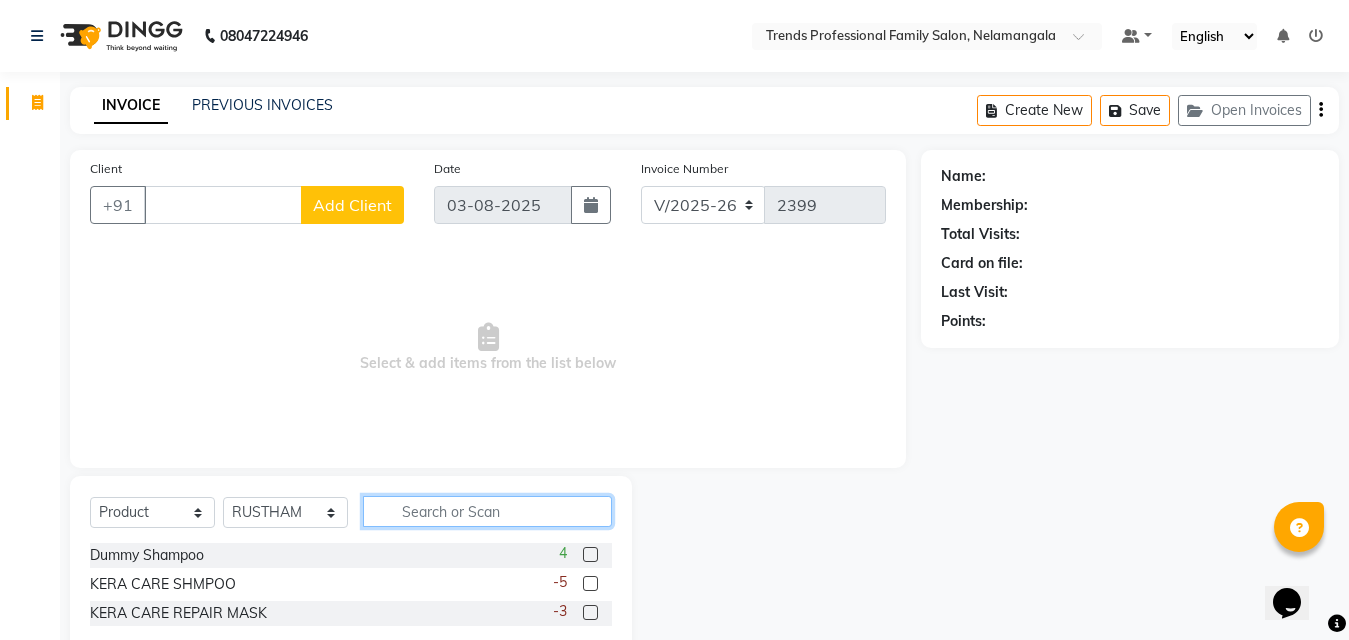 click 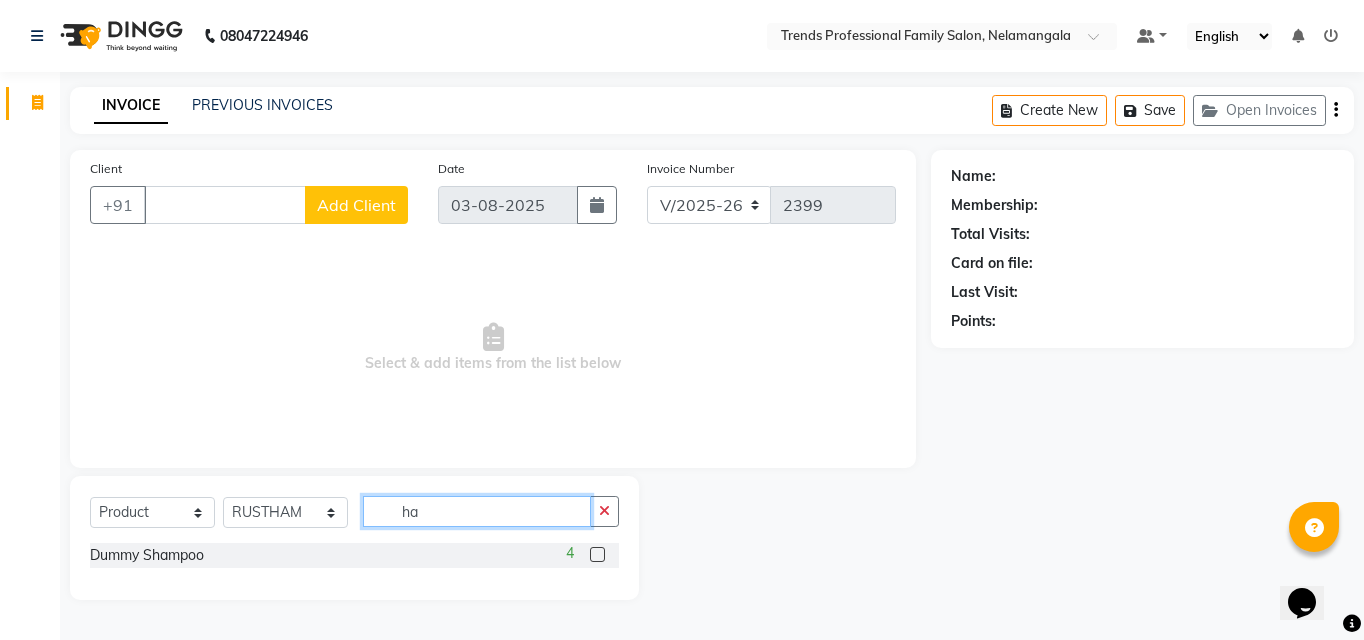 type on "h" 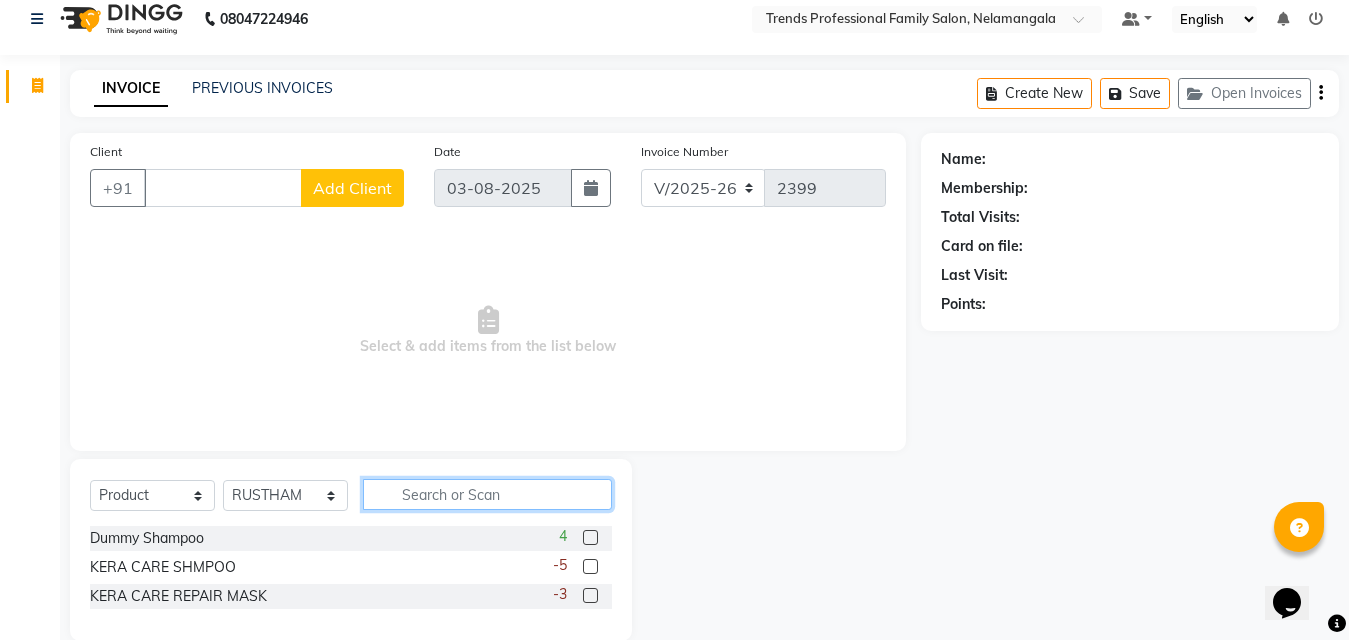 scroll, scrollTop: 0, scrollLeft: 0, axis: both 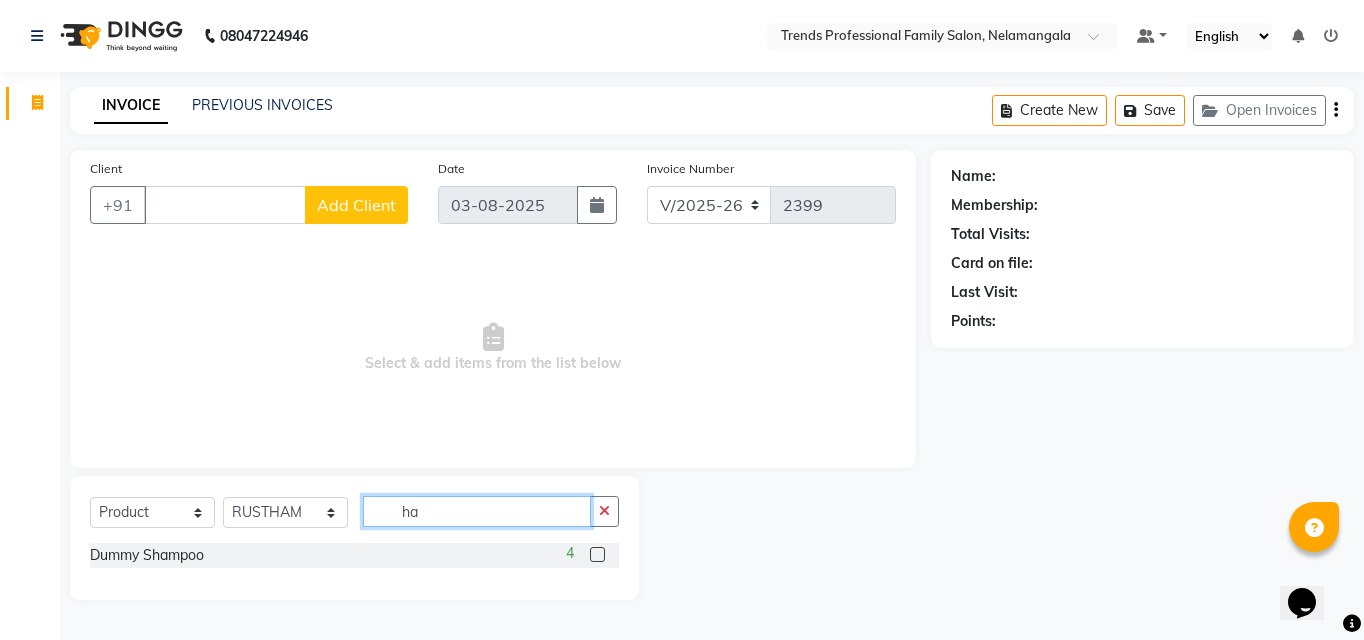 type on "h" 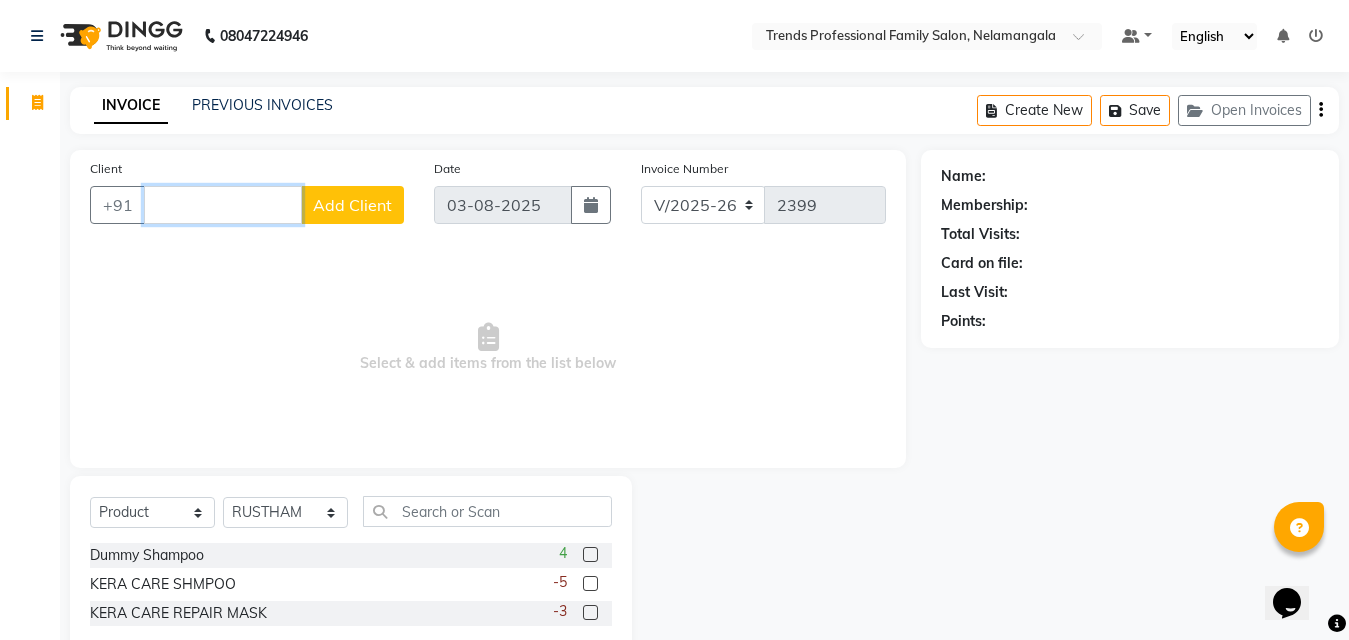 click on "Client" at bounding box center (223, 205) 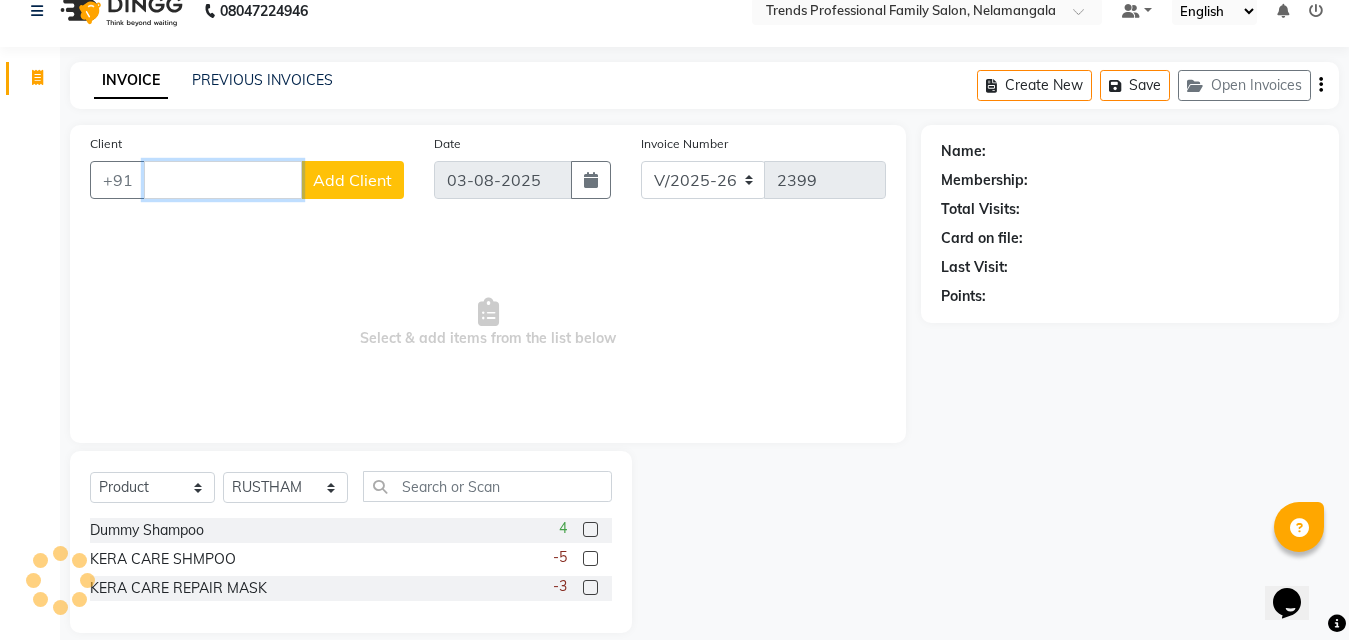 scroll, scrollTop: 48, scrollLeft: 0, axis: vertical 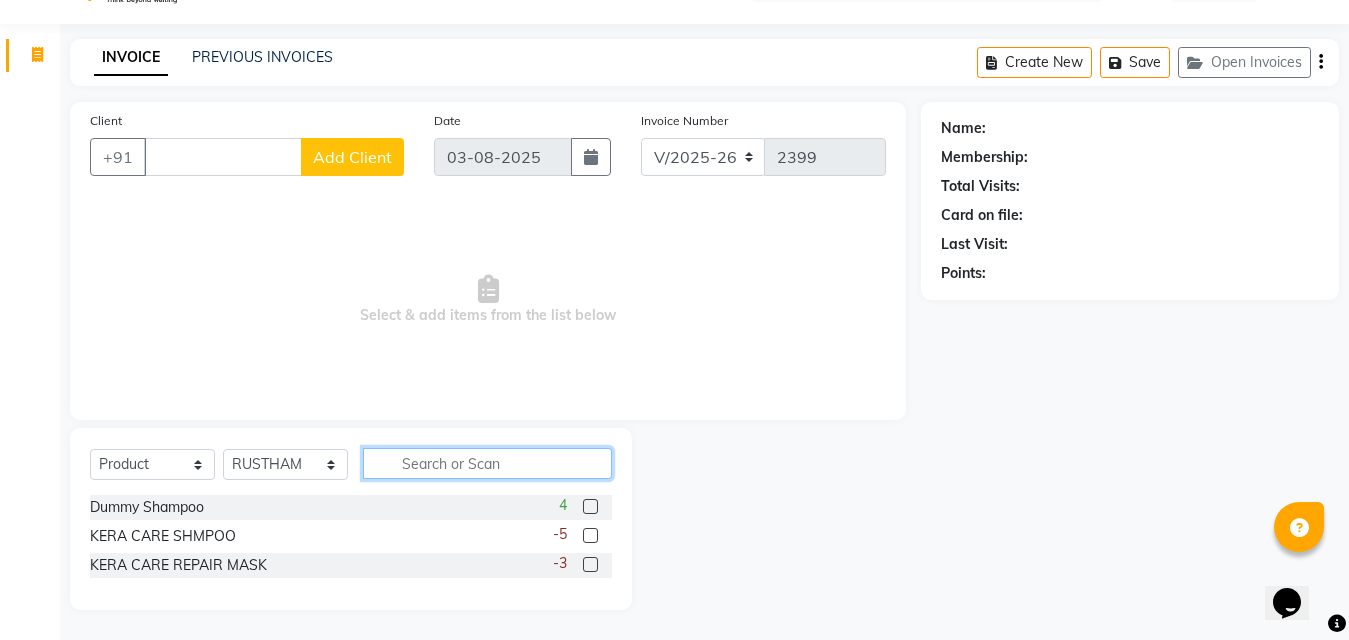 click 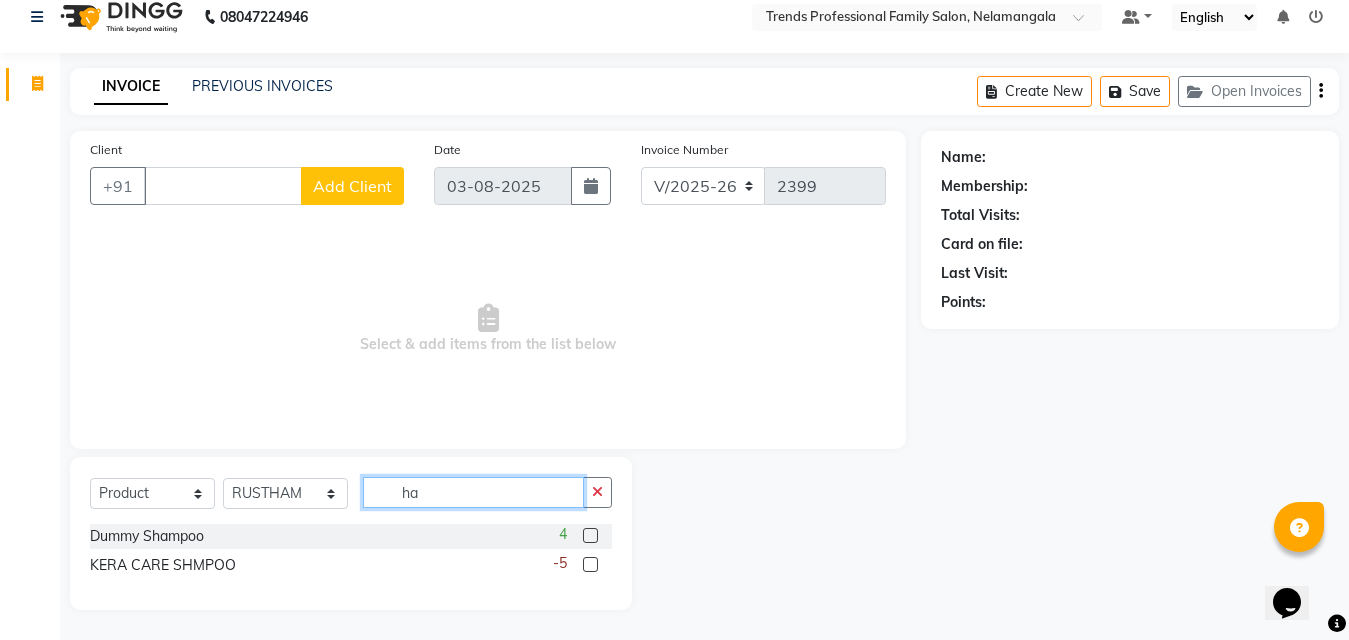 scroll, scrollTop: 0, scrollLeft: 0, axis: both 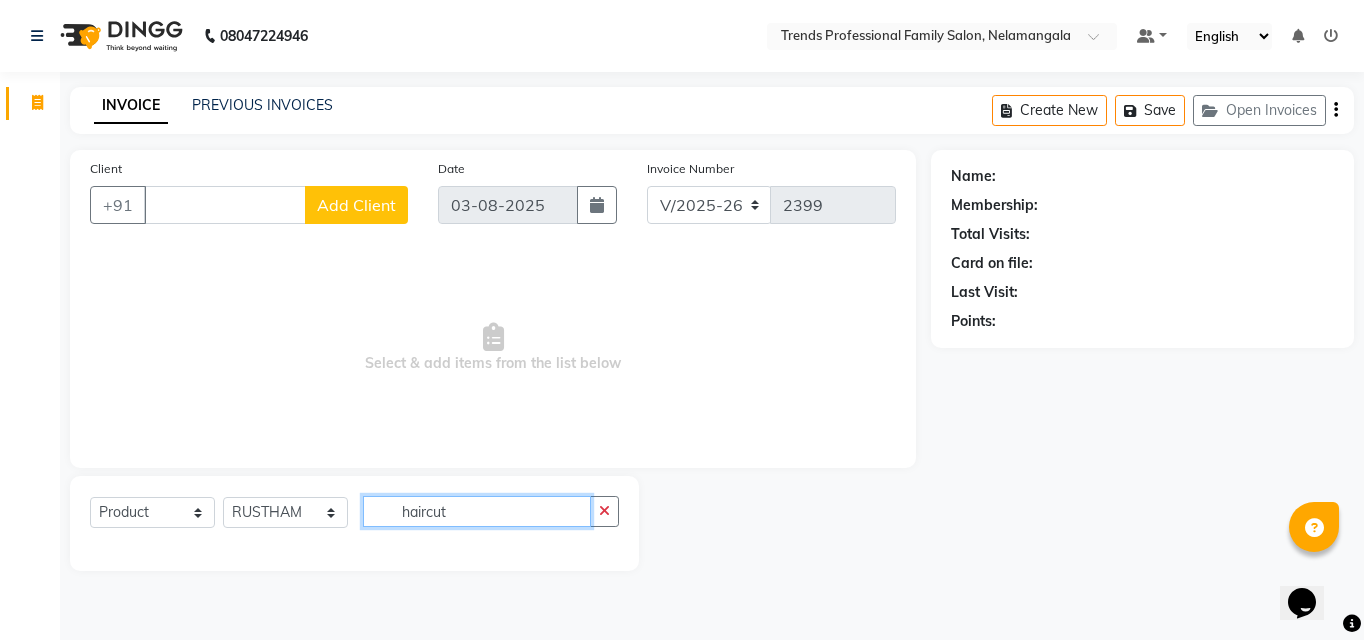 click on "haircut" 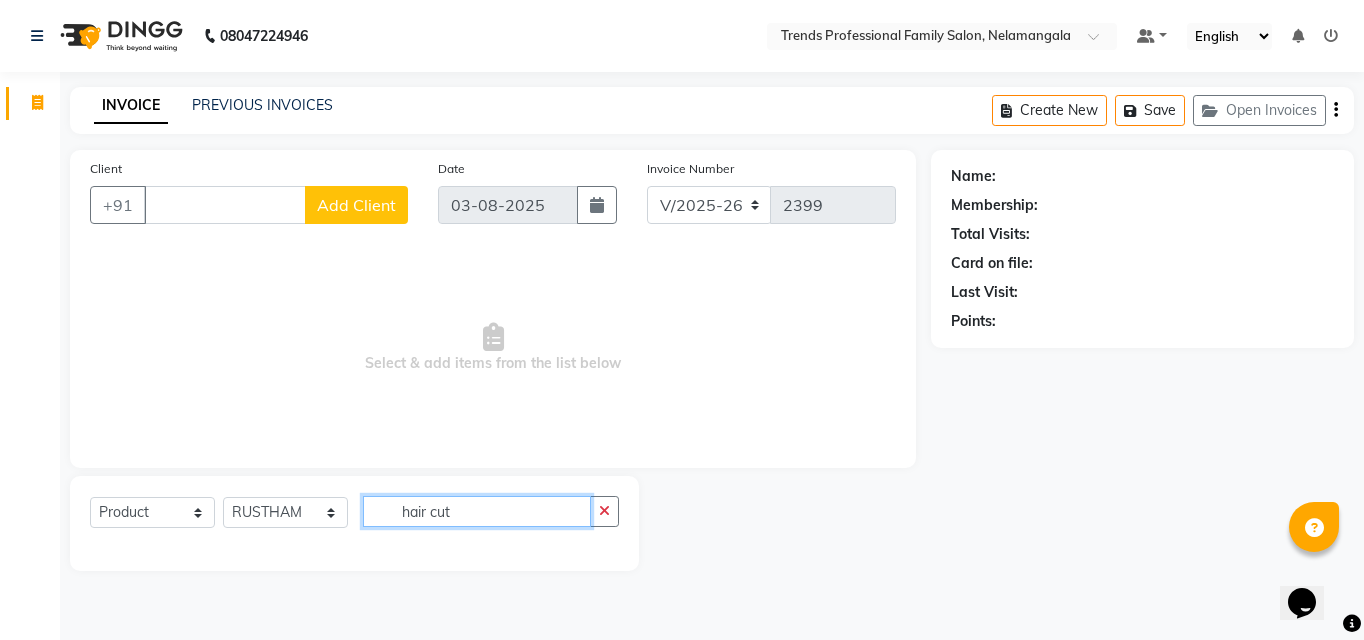 click on "hair cut" 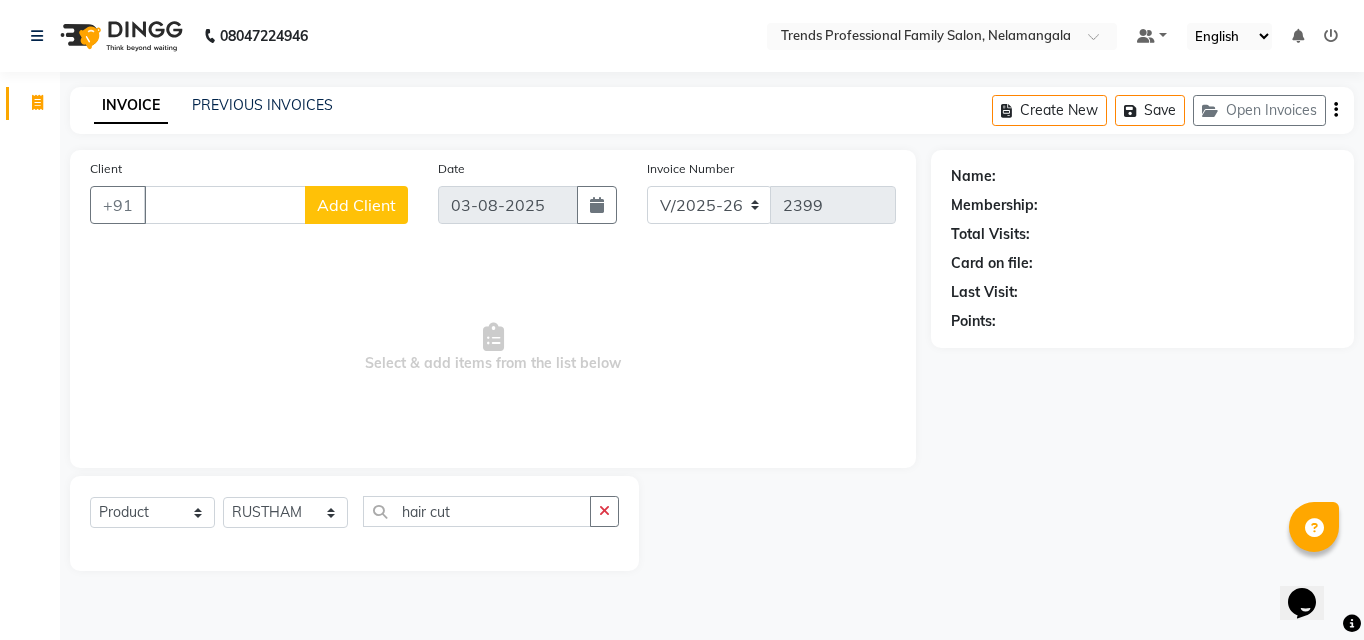click on "Select Service Product Membership Package Voucher Prepaid Gift Card Select Stylist [NAME] AVANTHIKA Hithaishi IMRAN KHAN KANCHAN MUSKHAN RUSTHAM SEEMA SHIVA SOURAV Sumika Trends hair cut" 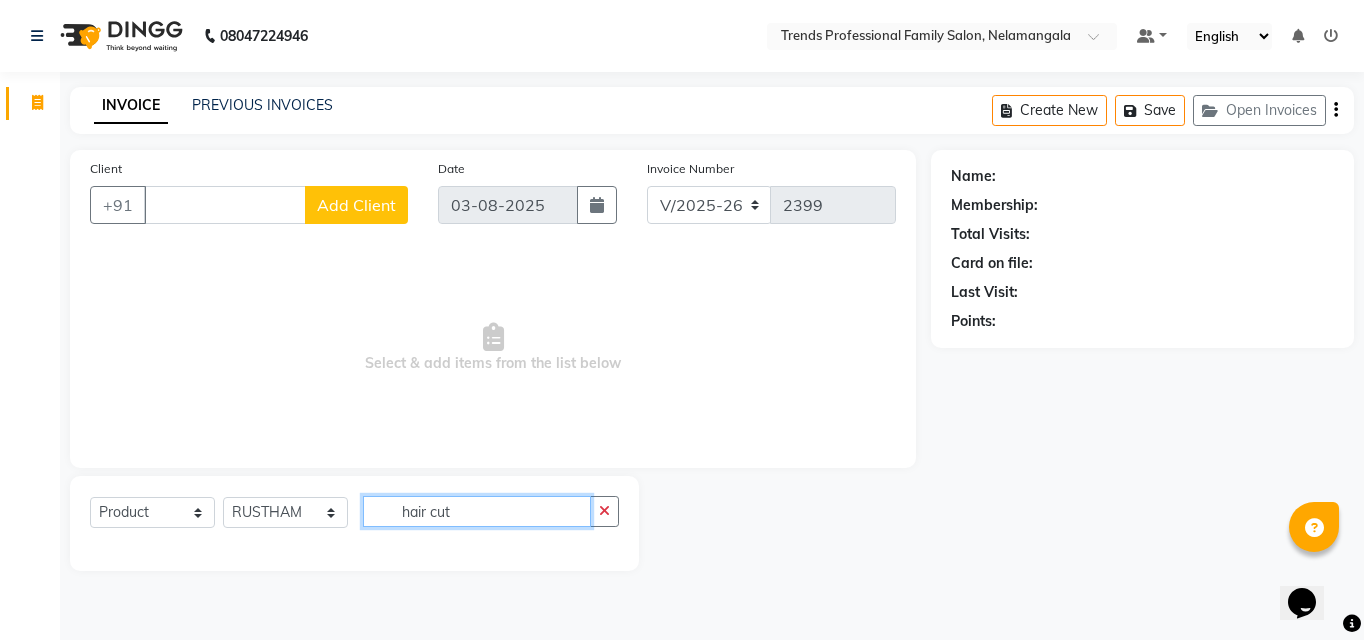 click on "hair cut" 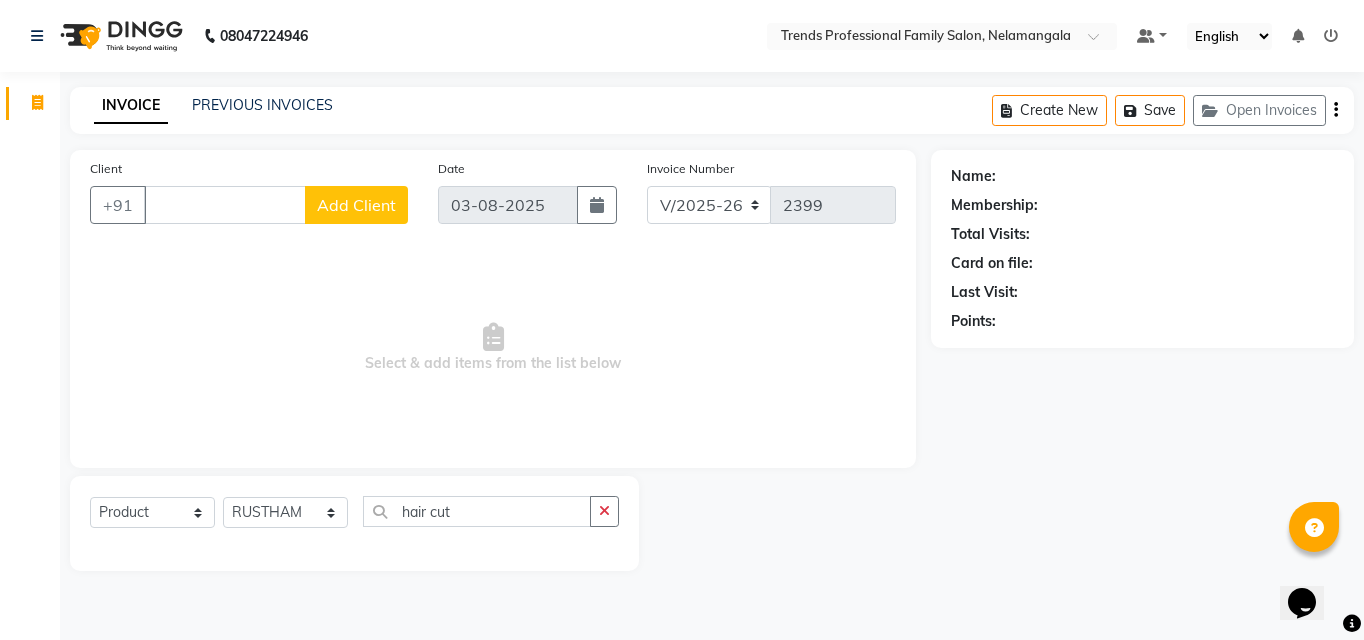 drag, startPoint x: 386, startPoint y: 558, endPoint x: 381, endPoint y: 567, distance: 10.29563 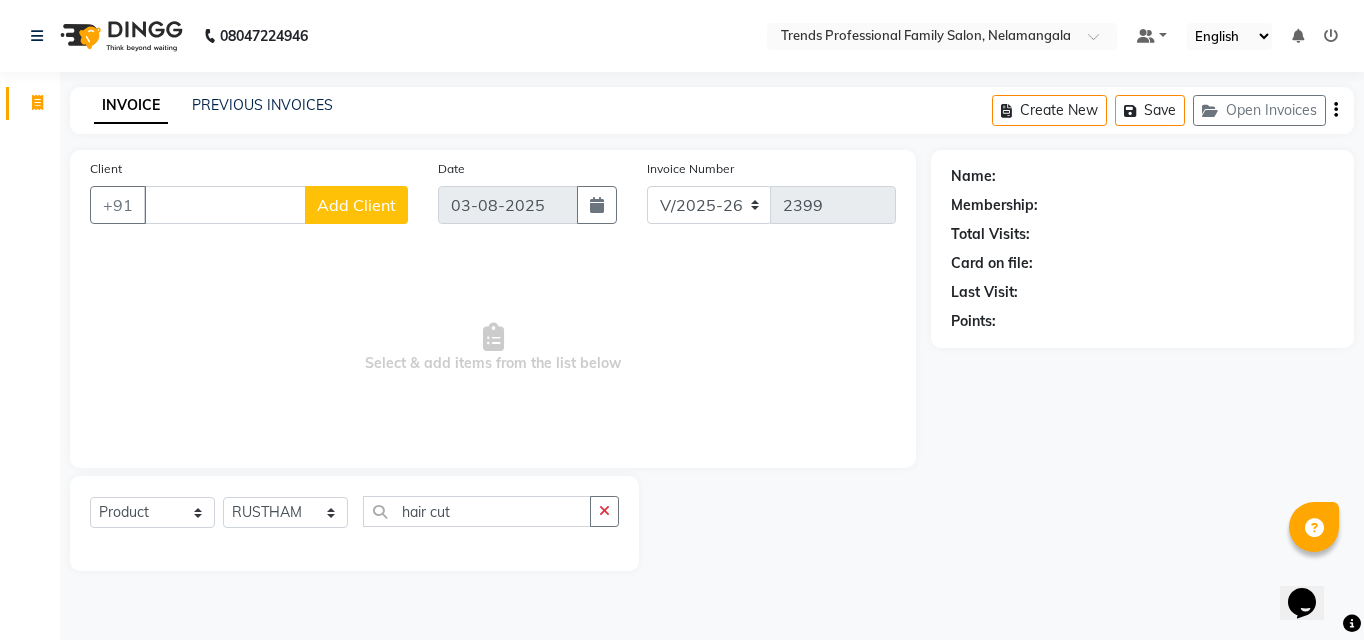 click on "Select Service Product Membership Package Voucher Prepaid Gift Card Select Stylist [NAME] AVANTHIKA Hithaishi IMRAN KHAN KANCHAN MUSKHAN RUSTHAM SEEMA SHIVA SOURAV Sumika Trends hair cut" 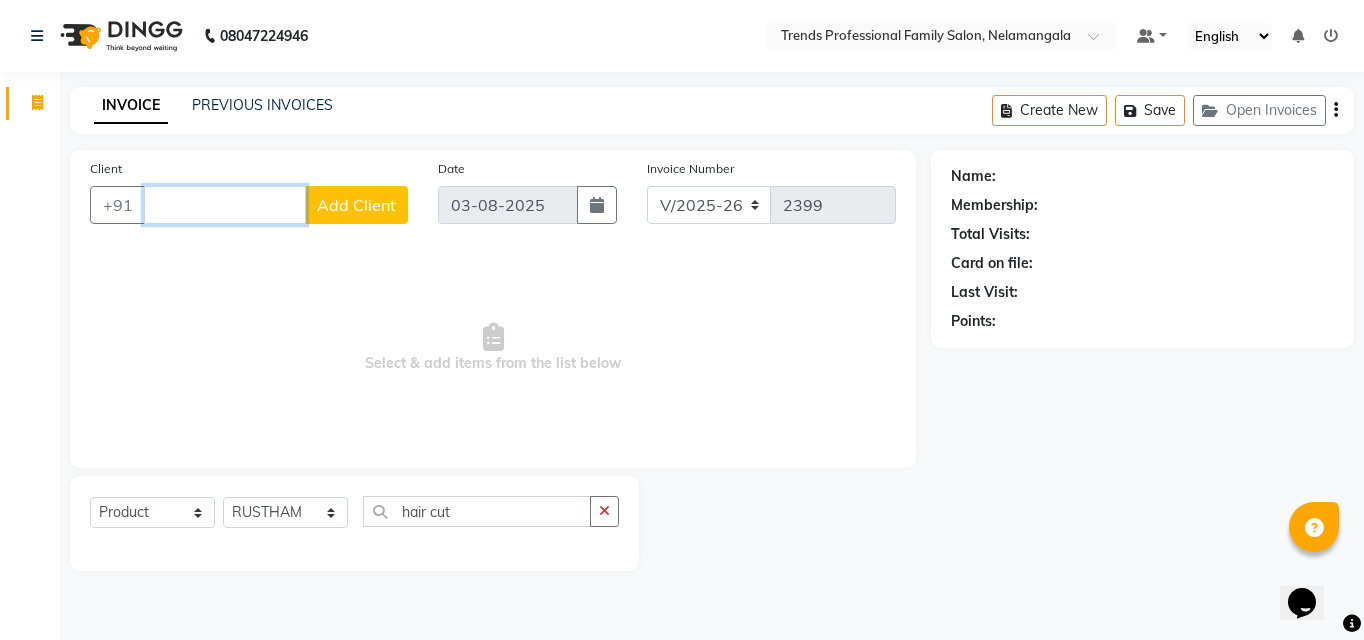 click on "Client" at bounding box center [225, 205] 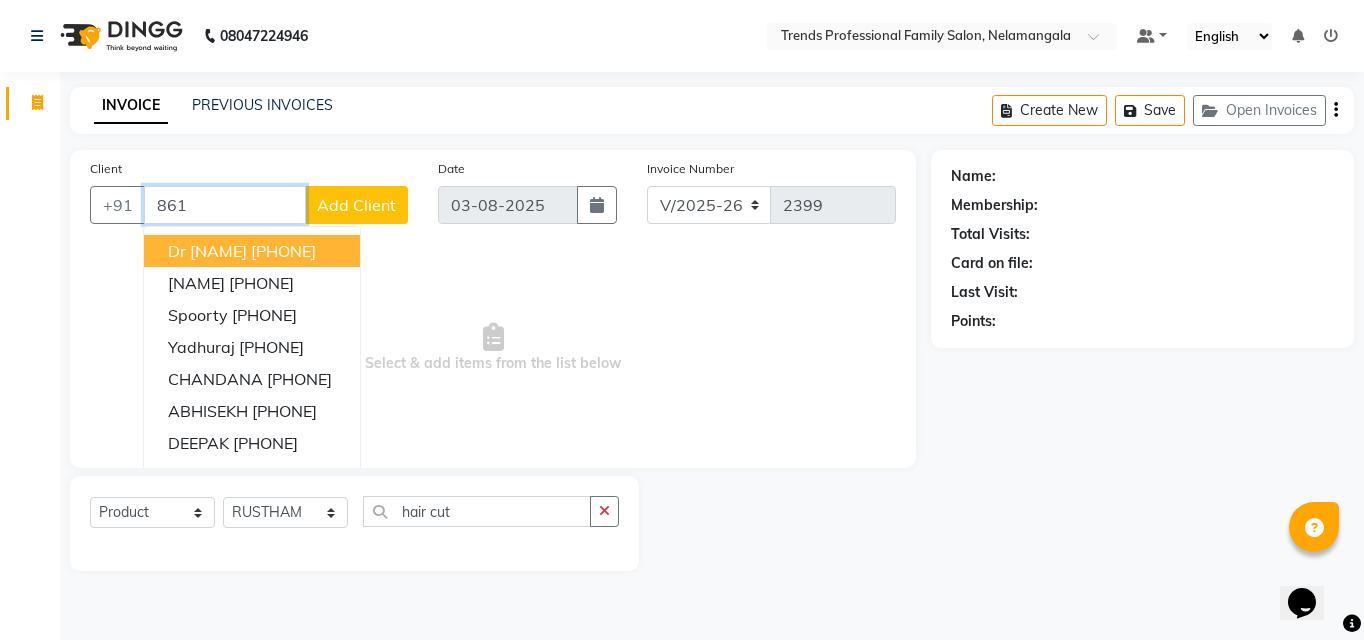 click on "[PHONE]" at bounding box center [283, 251] 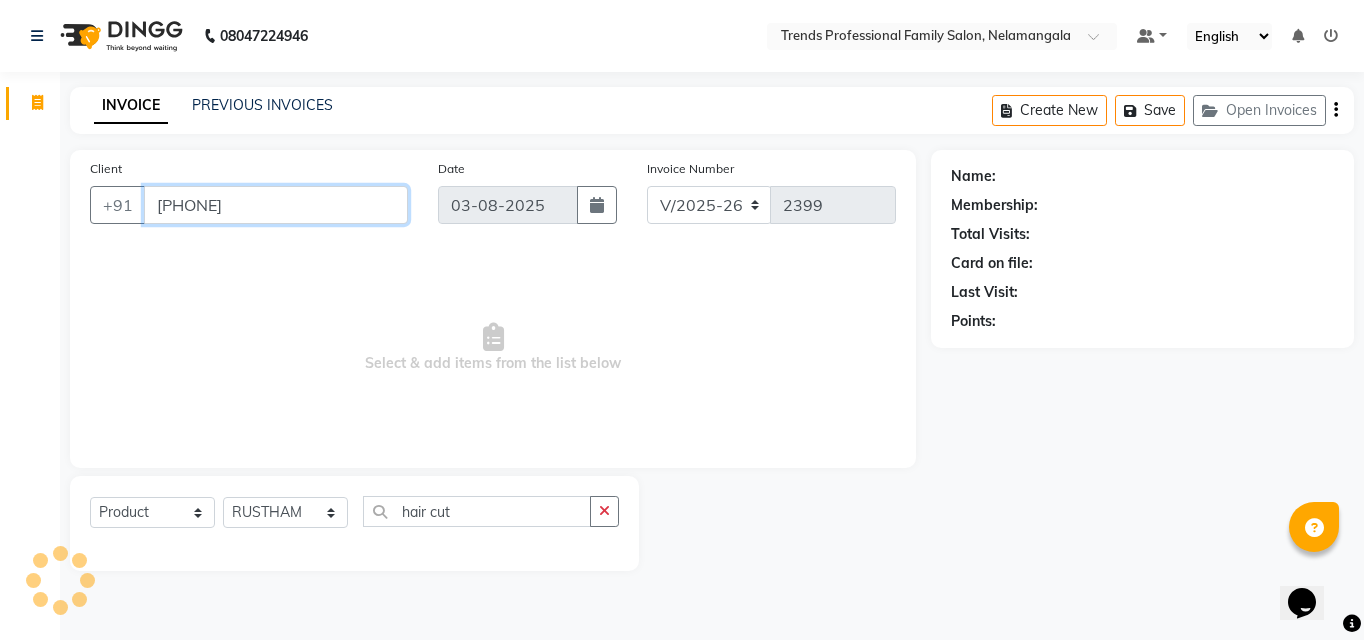 type on "[PHONE]" 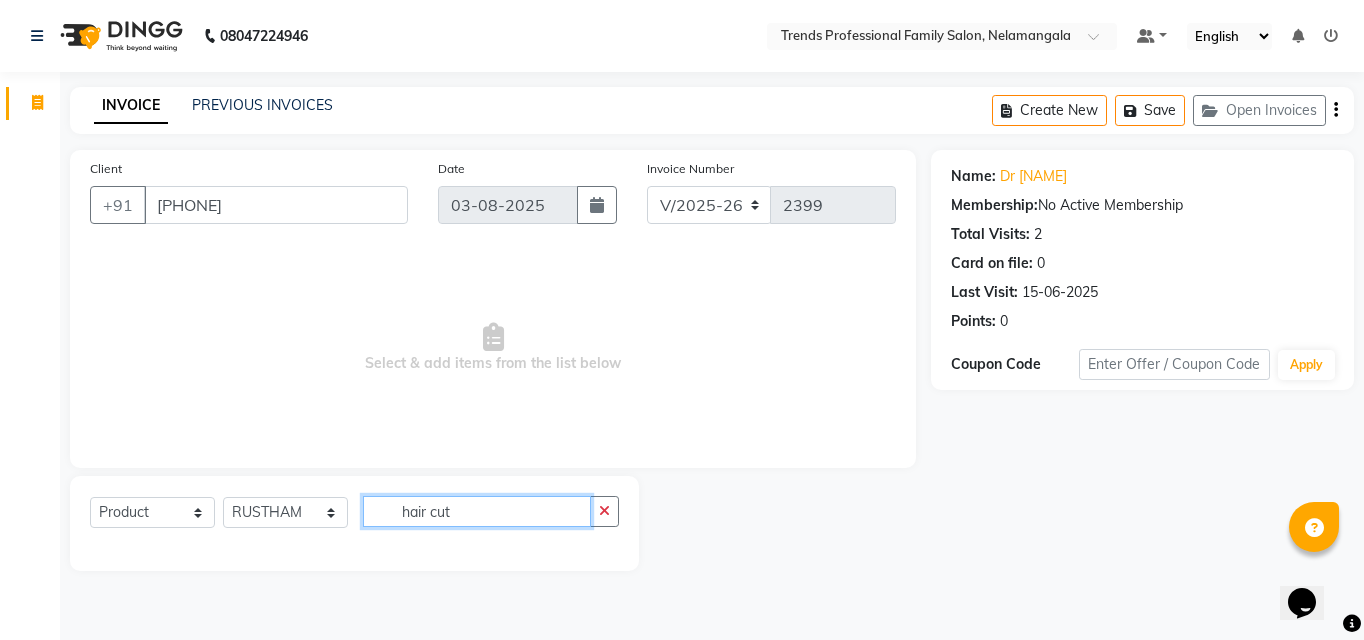 click on "hair cut" 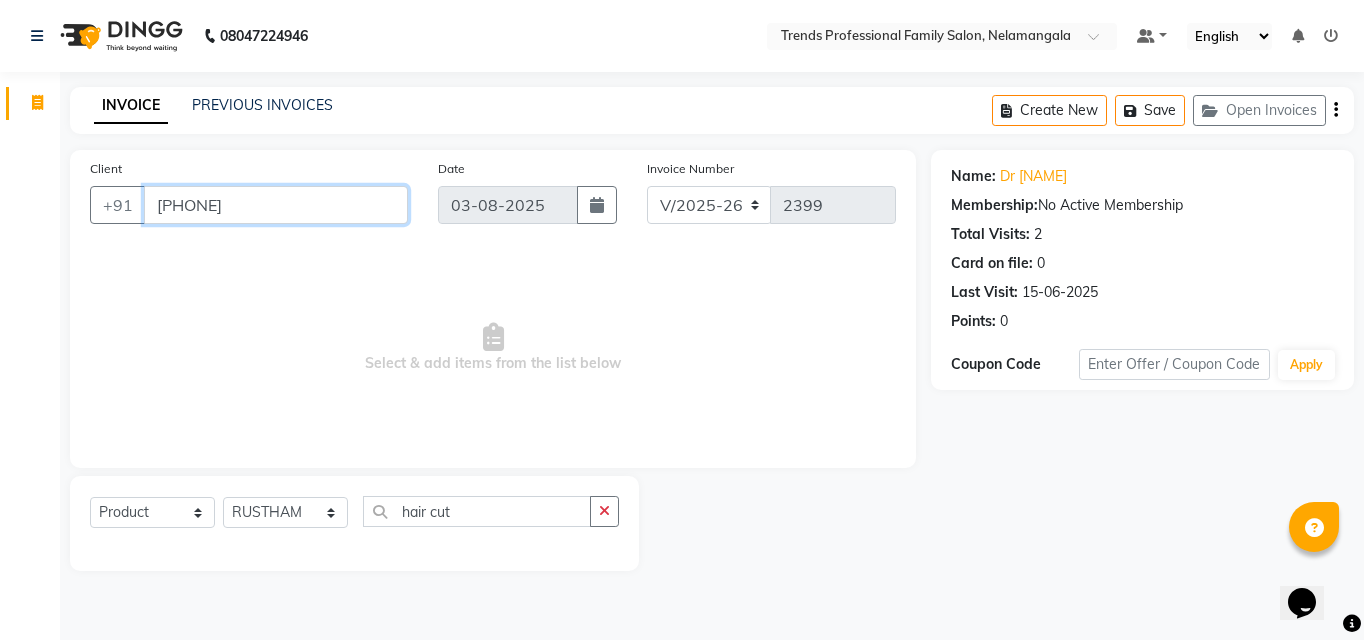 click on "[PHONE]" at bounding box center (276, 205) 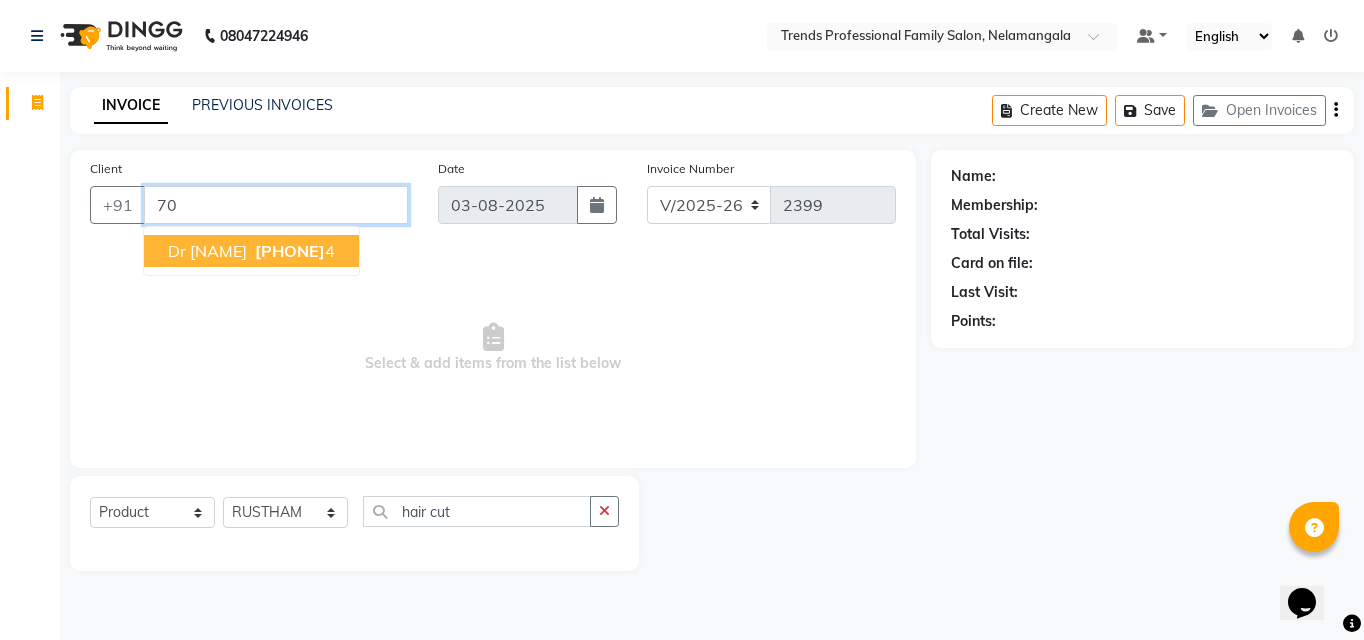 type on "7" 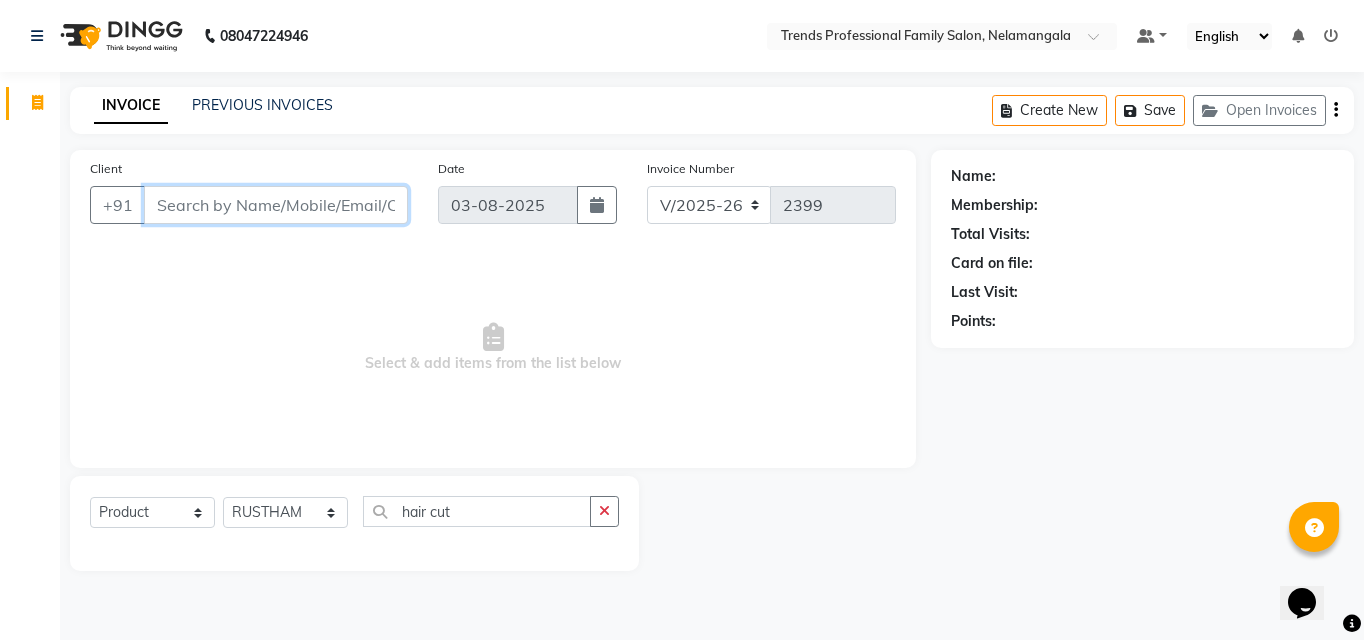 type 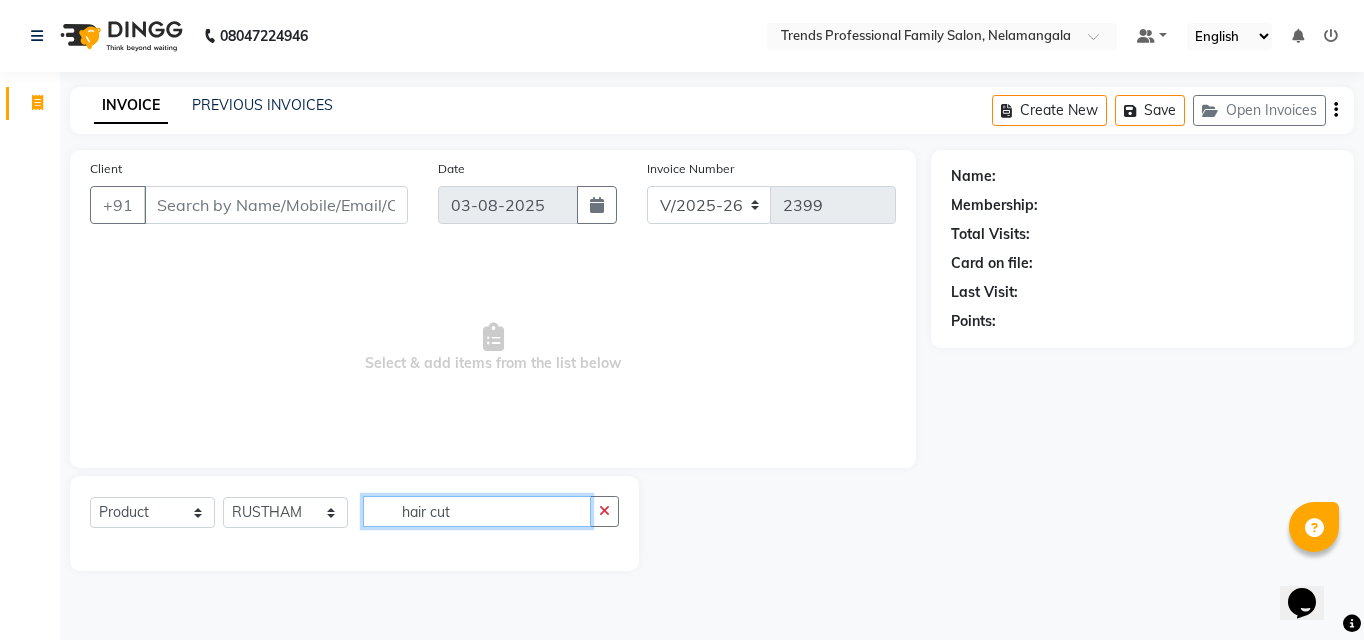 click on "hair cut" 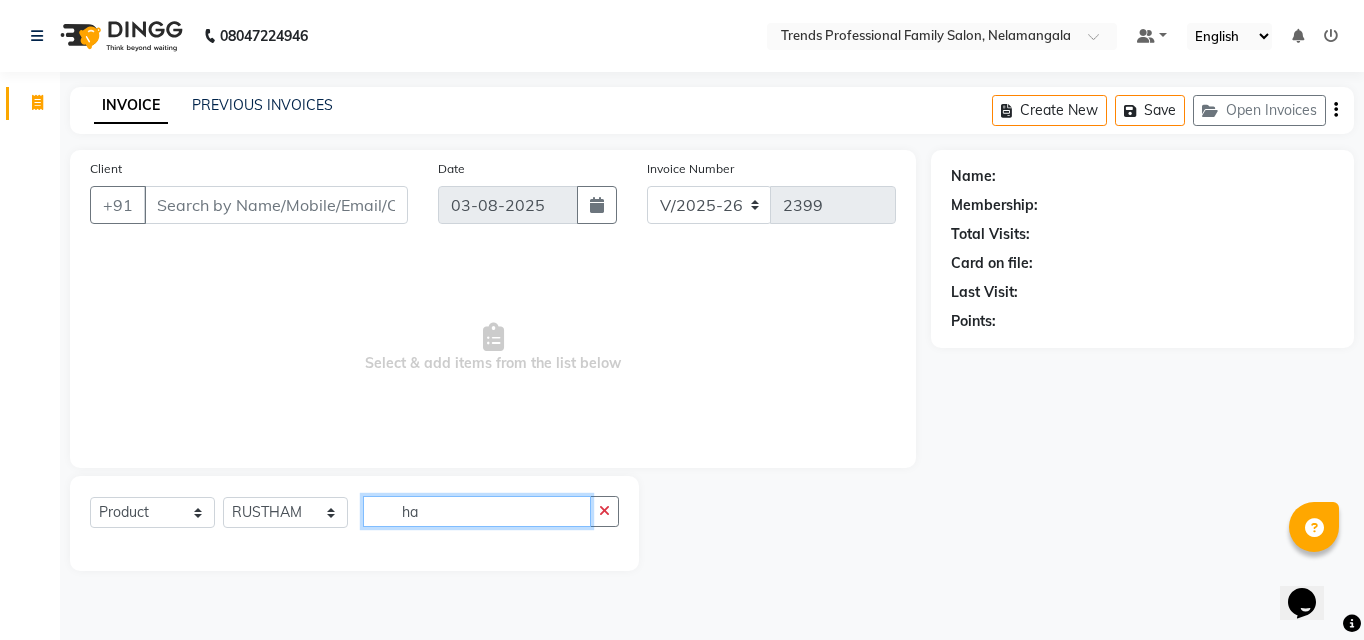 type on "h" 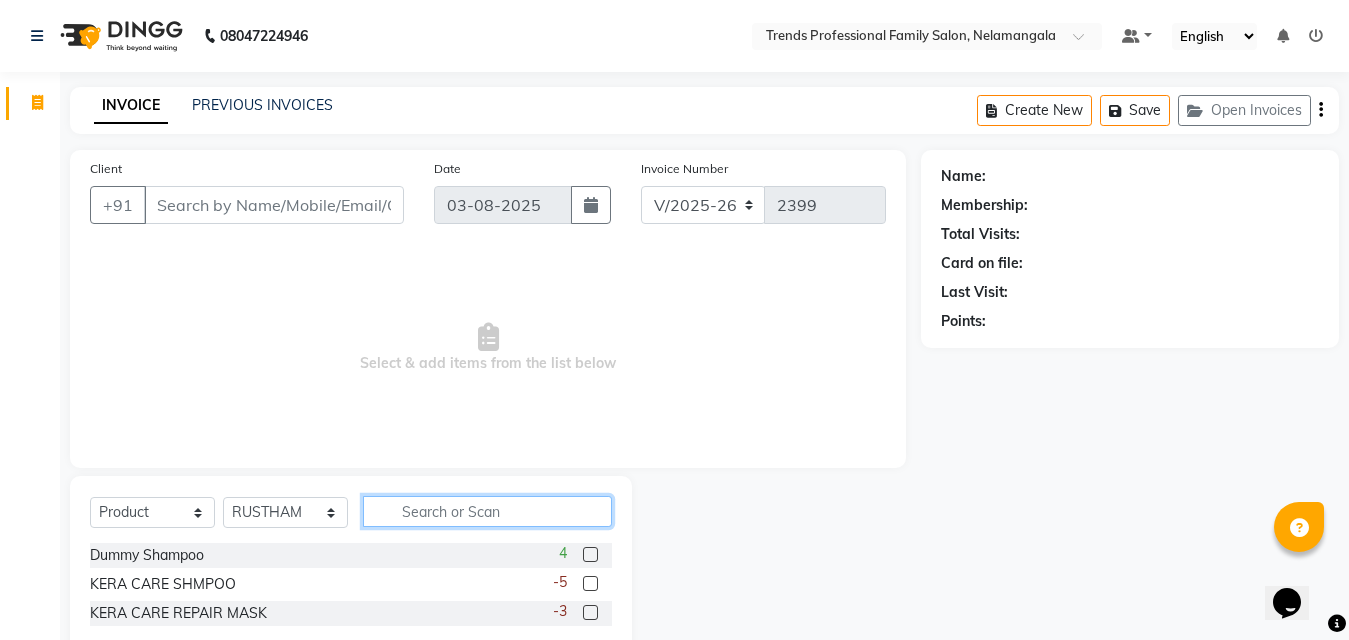 type 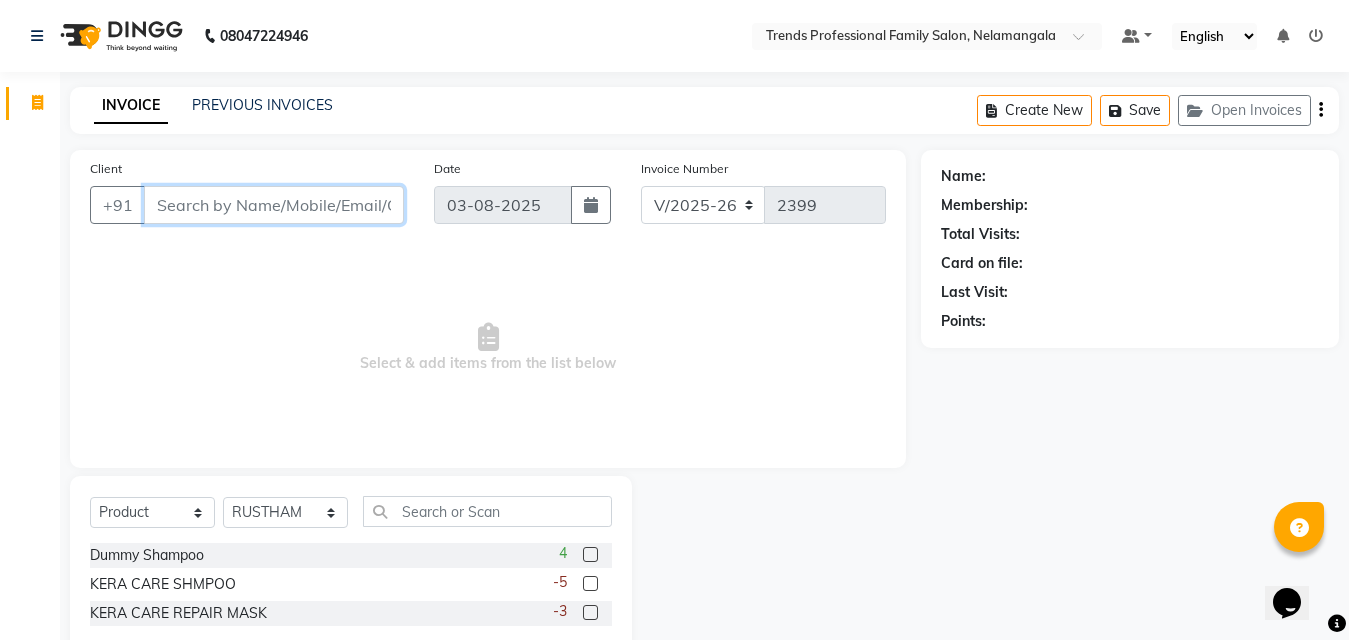 click on "Client" at bounding box center [274, 205] 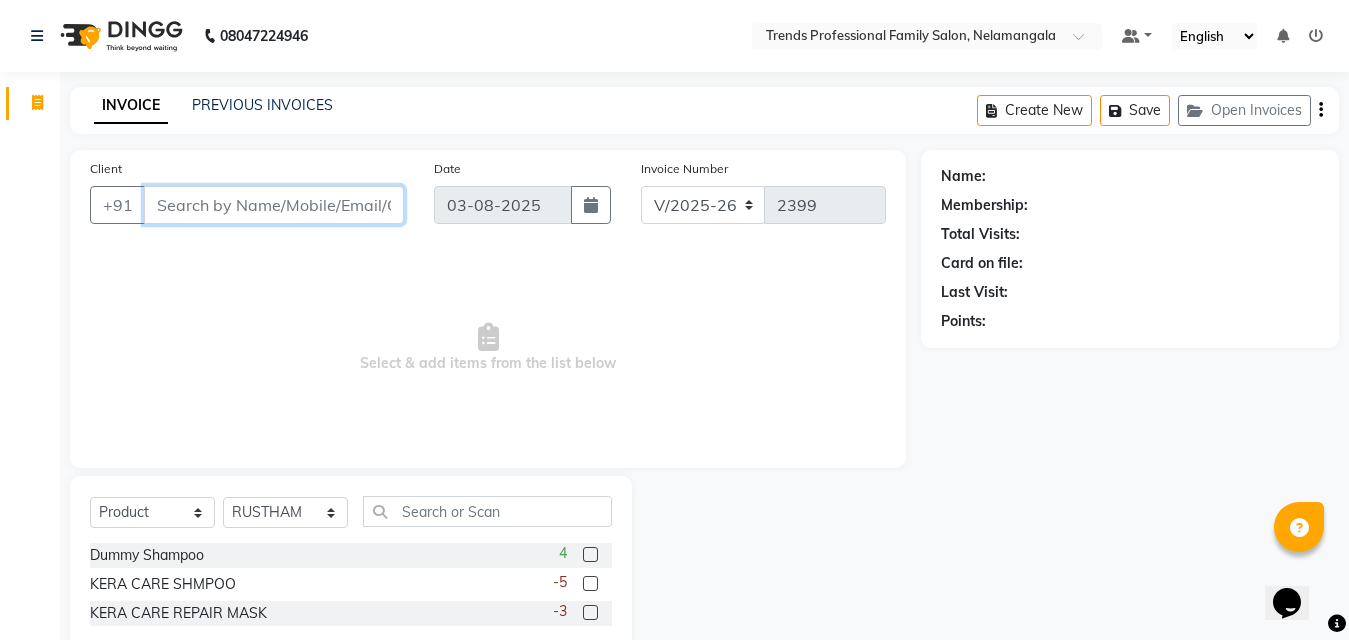 click on "Client" at bounding box center [274, 205] 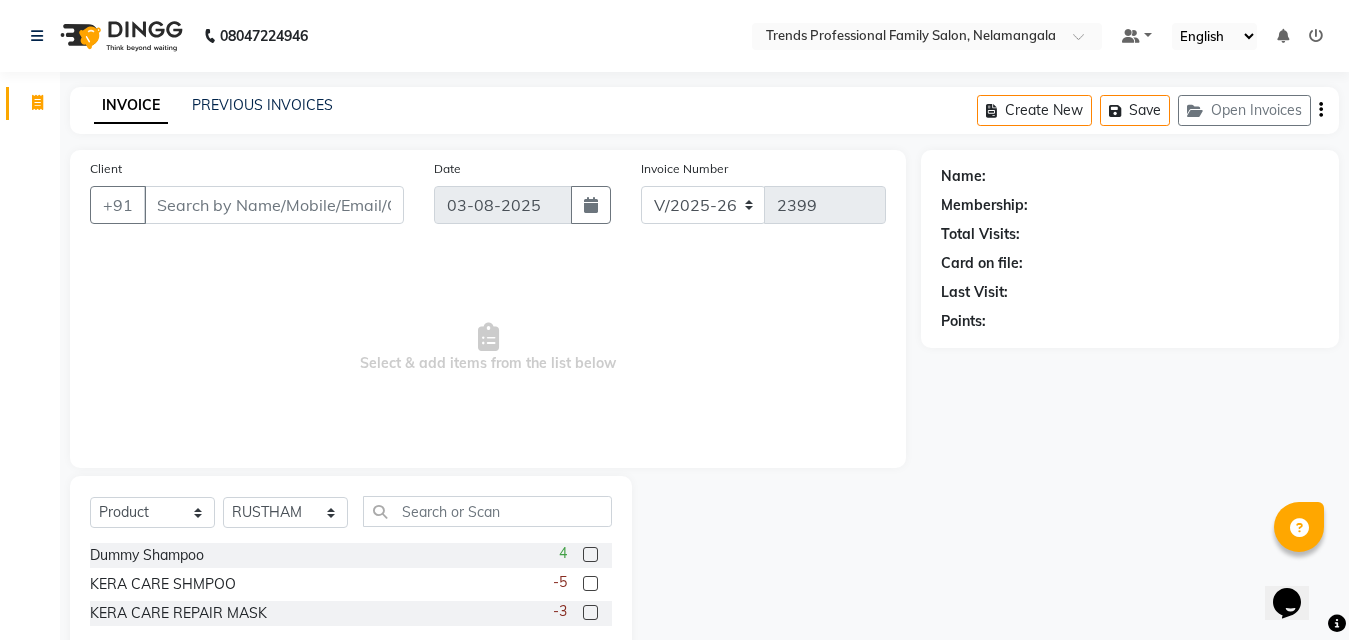 drag, startPoint x: 842, startPoint y: 246, endPoint x: 797, endPoint y: 223, distance: 50.537113 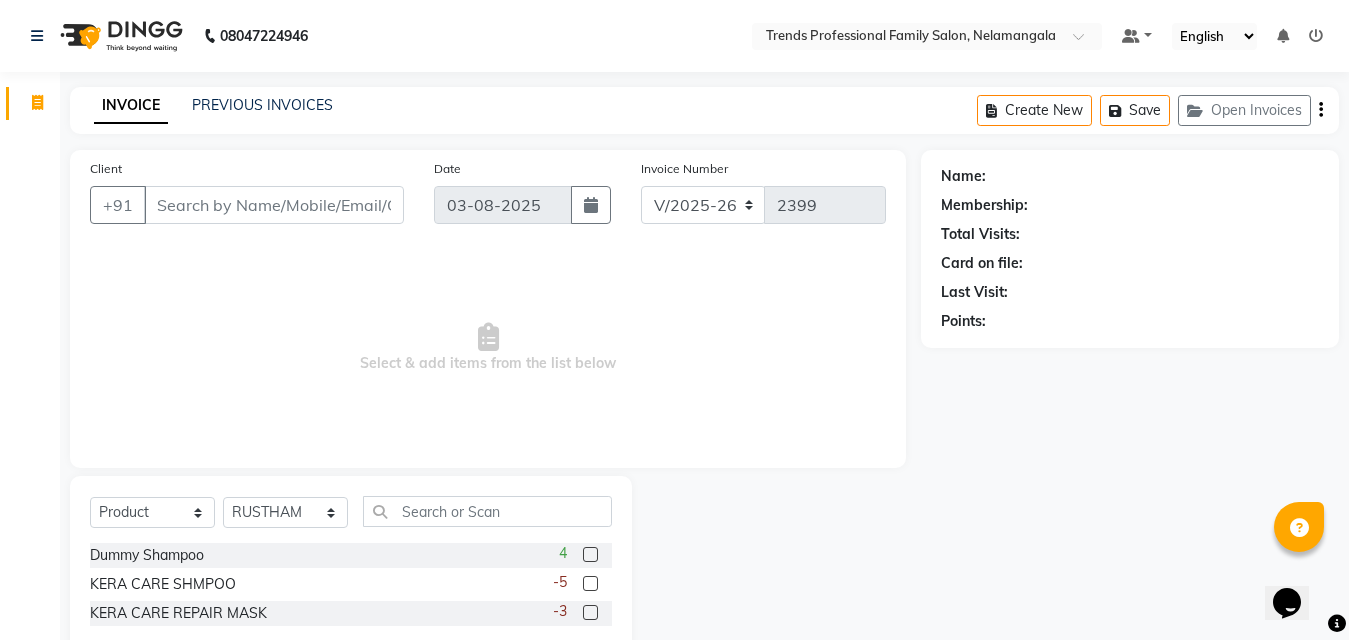 click on "Client +91 Date 03-08-2025 Invoice Number V/2025 V/2025-26 2399 Select & add items from the list below" 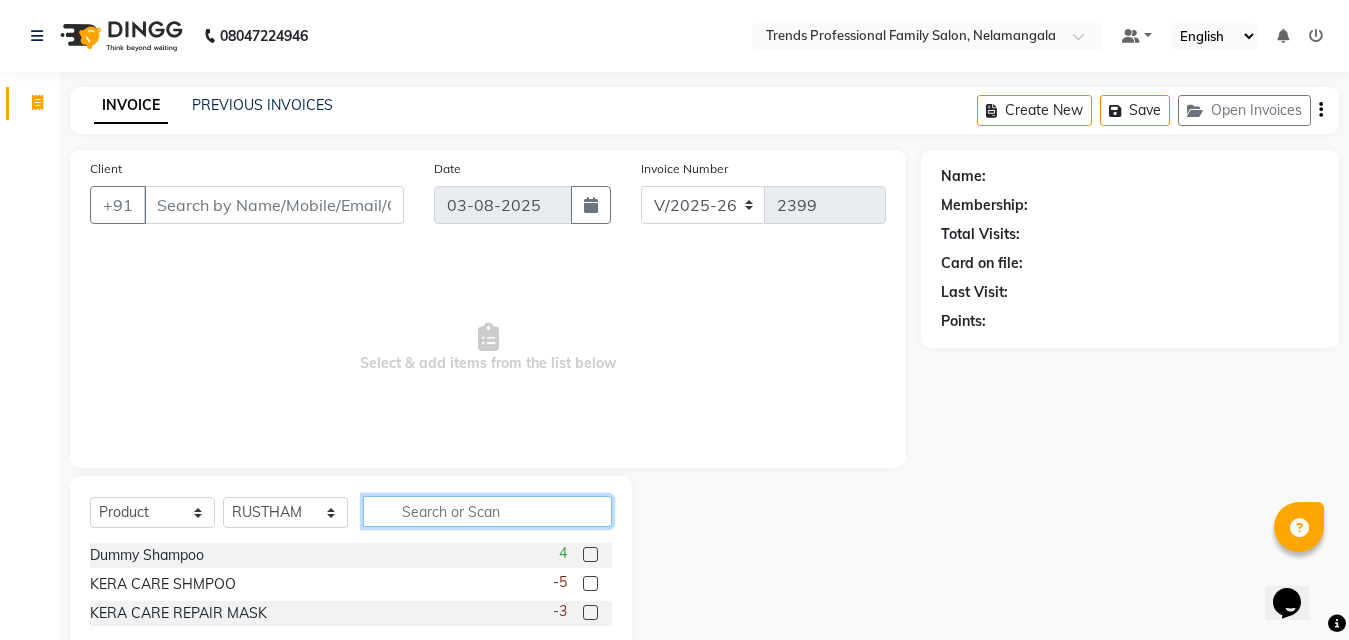click 